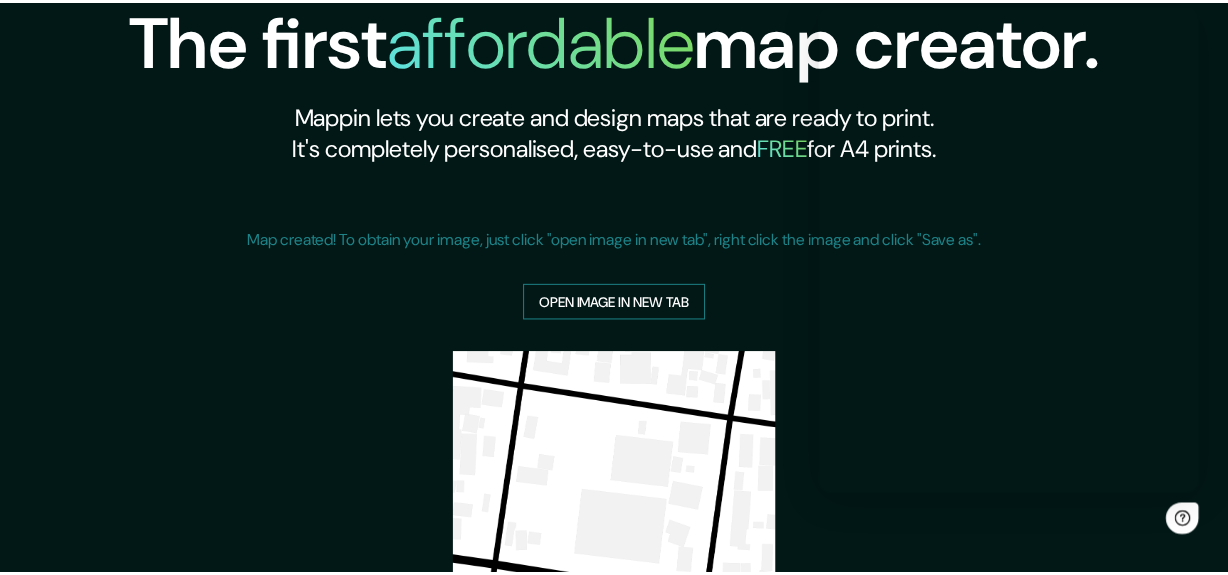 scroll, scrollTop: 0, scrollLeft: 0, axis: both 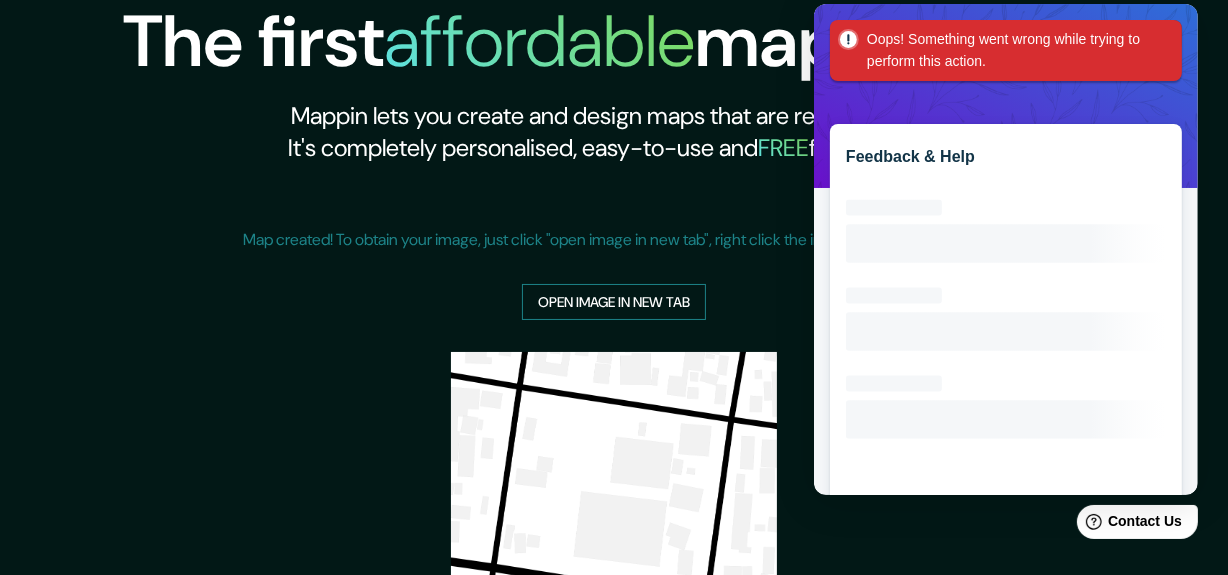 click on "Open image in new tab" at bounding box center (614, 302) 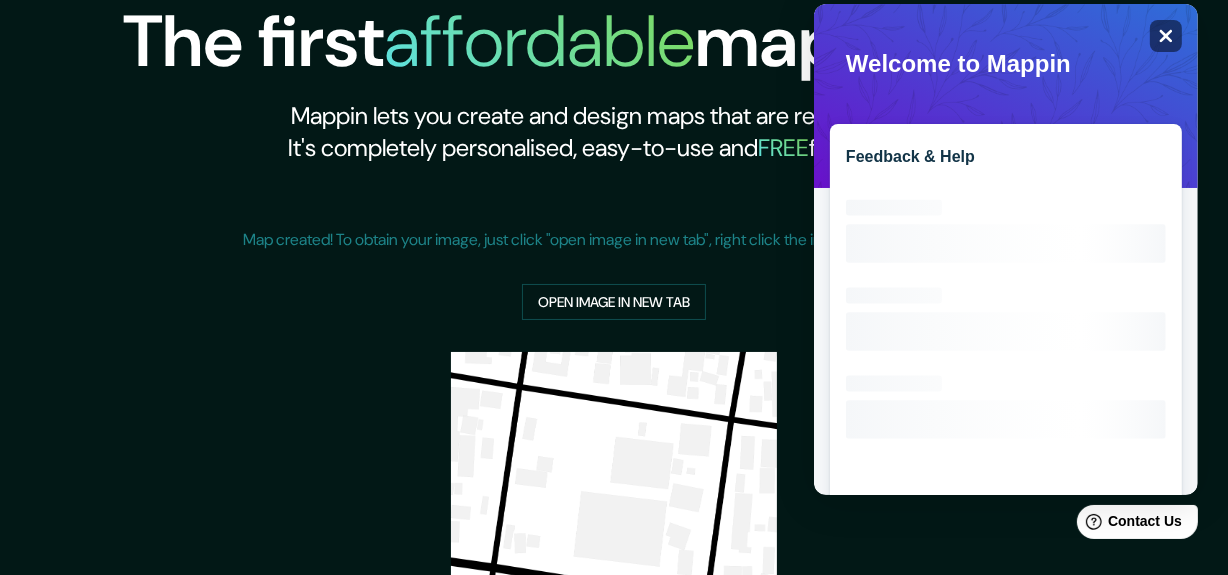 click on "Close" at bounding box center [1165, 36] 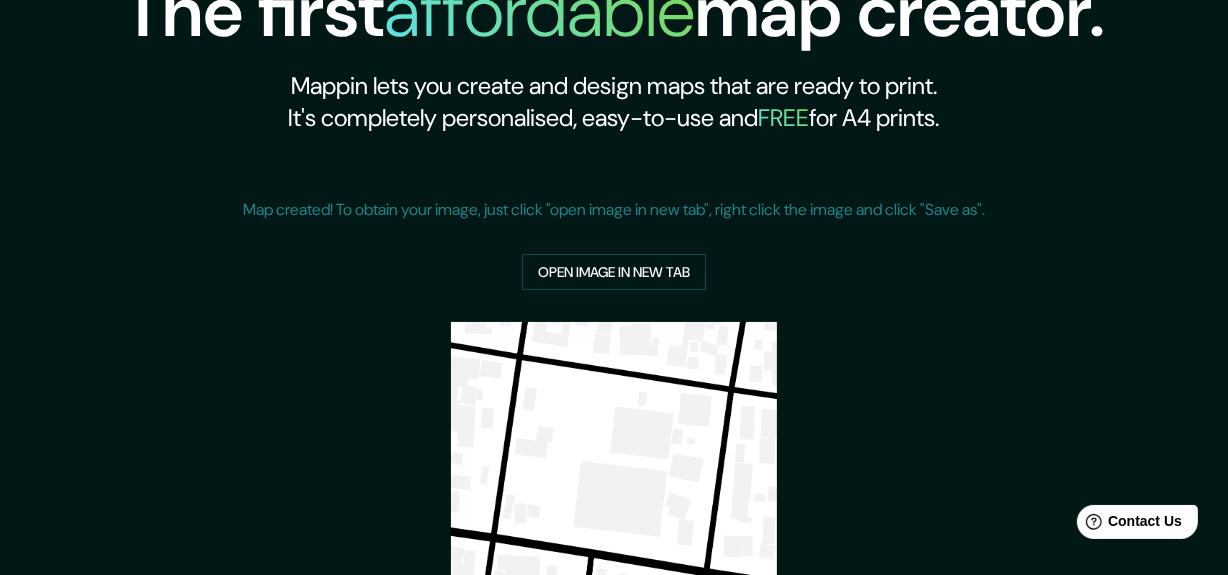 scroll, scrollTop: 0, scrollLeft: 0, axis: both 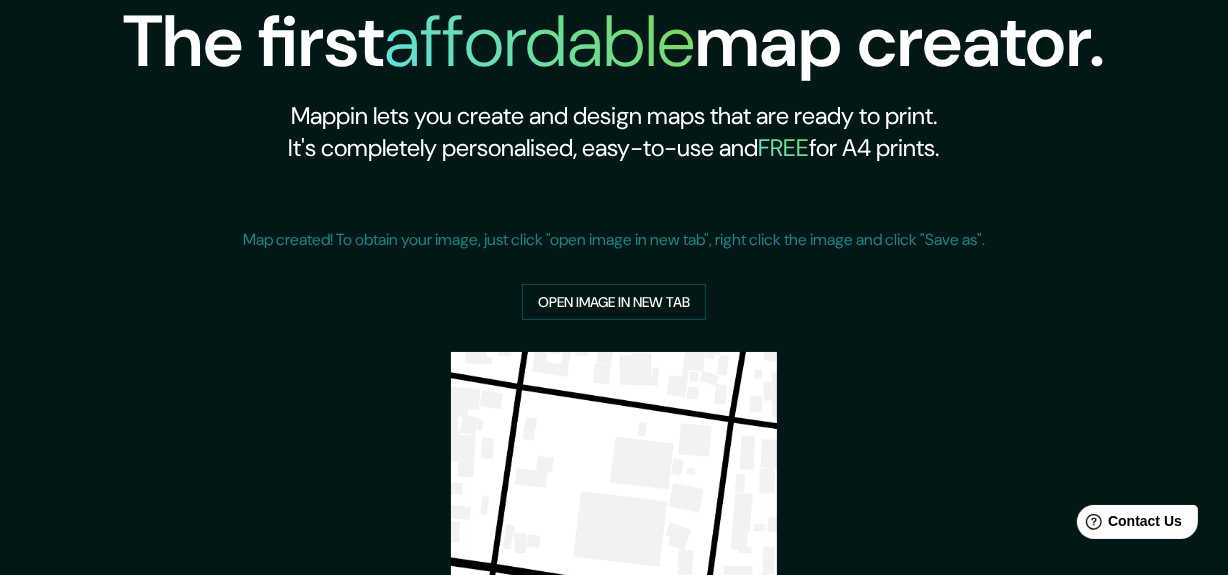 click on "The first  affordable  map creator." at bounding box center (614, 50) 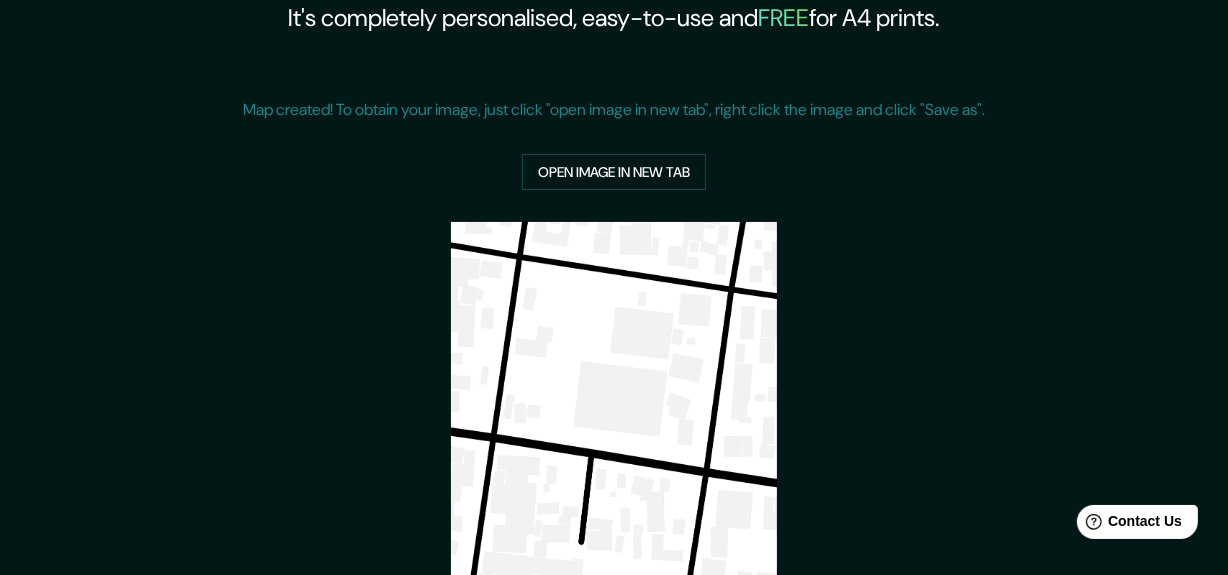 scroll, scrollTop: 398, scrollLeft: 0, axis: vertical 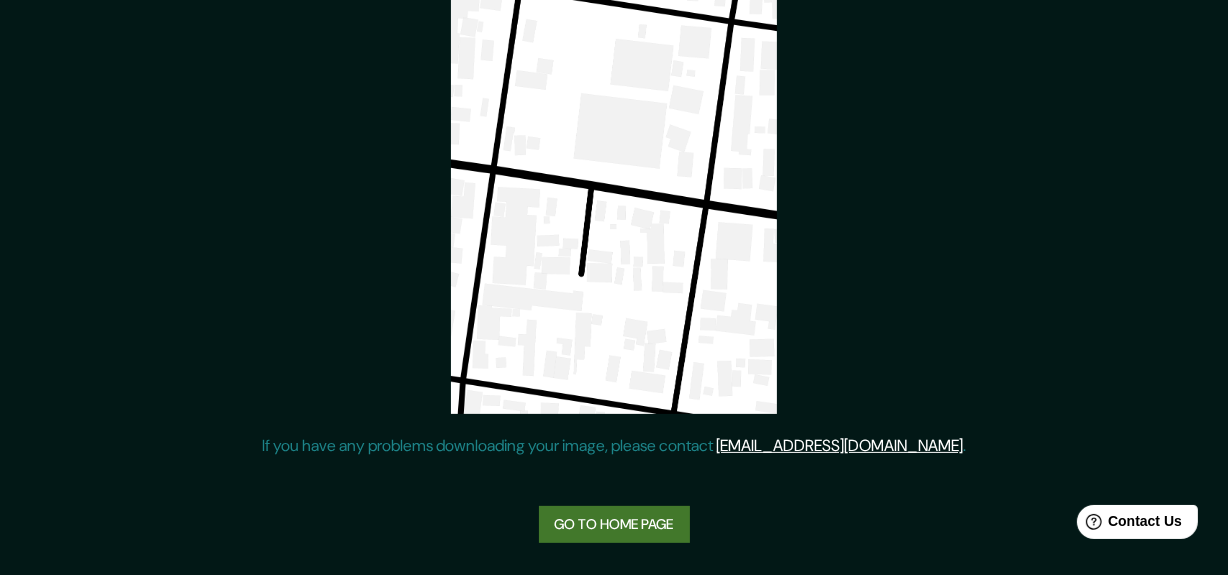 click on "Go to home page" at bounding box center (614, 524) 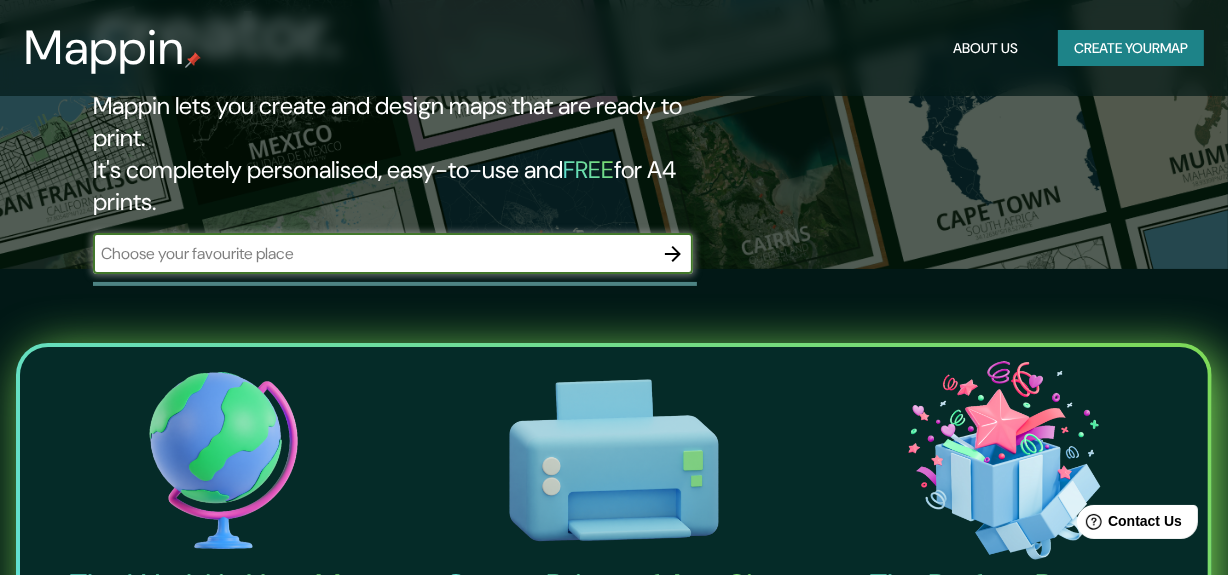scroll, scrollTop: 312, scrollLeft: 0, axis: vertical 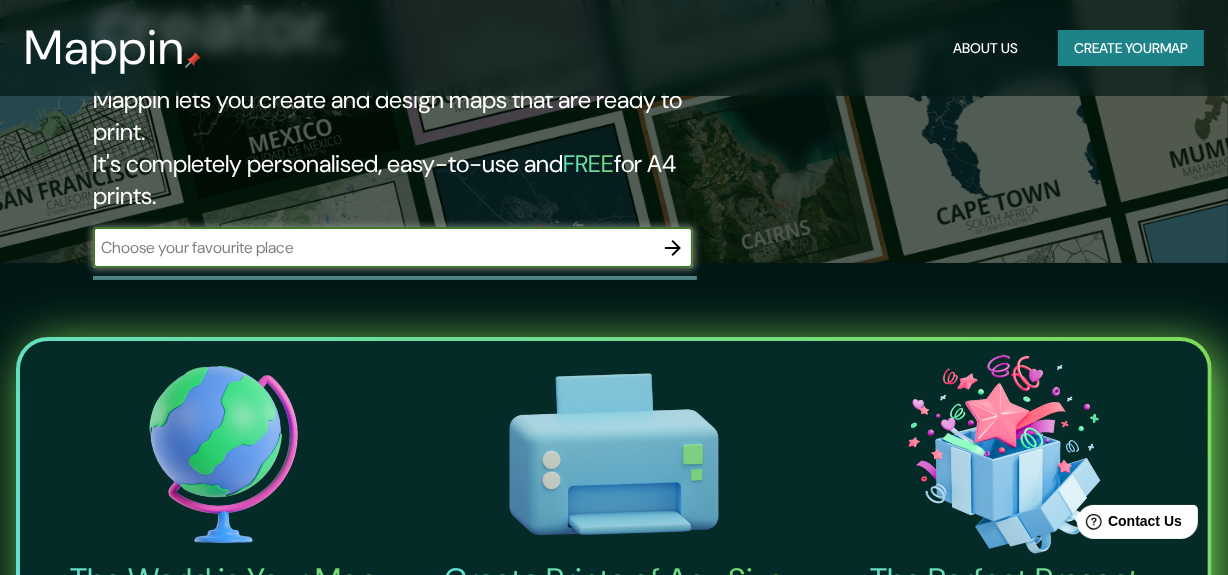 click on "​" at bounding box center [393, 250] 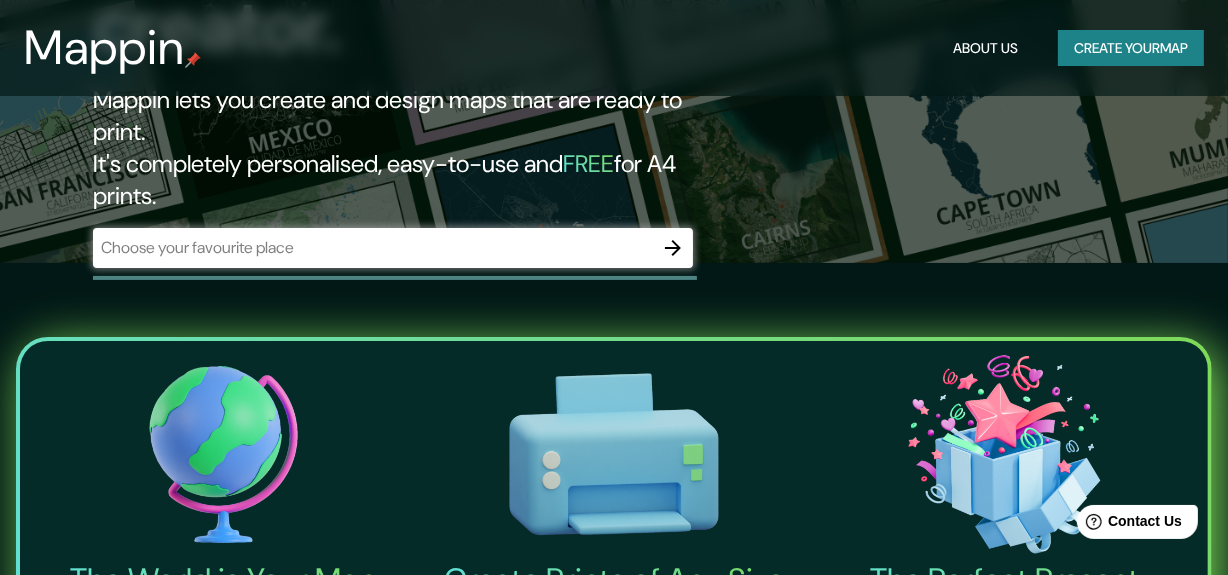 click at bounding box center [373, 247] 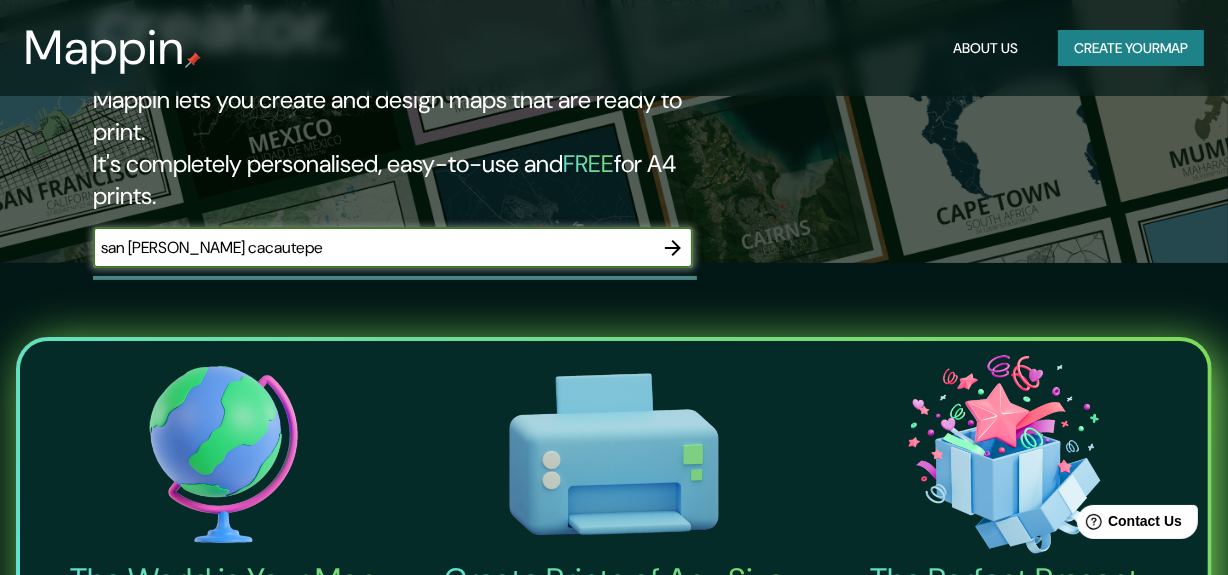 type on "san [PERSON_NAME] cacautepe" 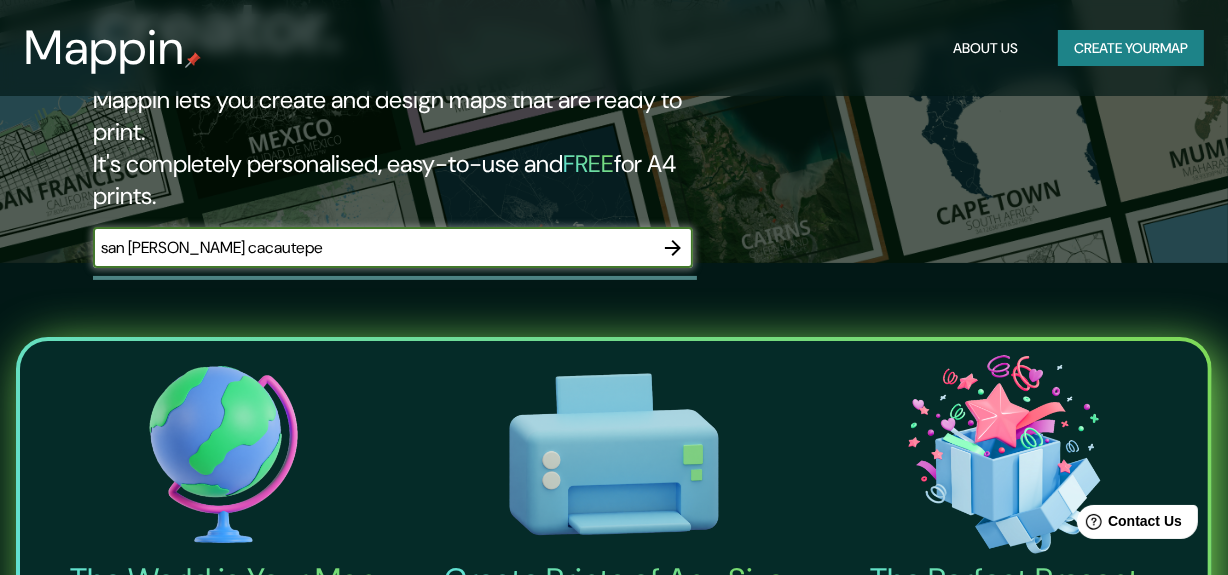 click 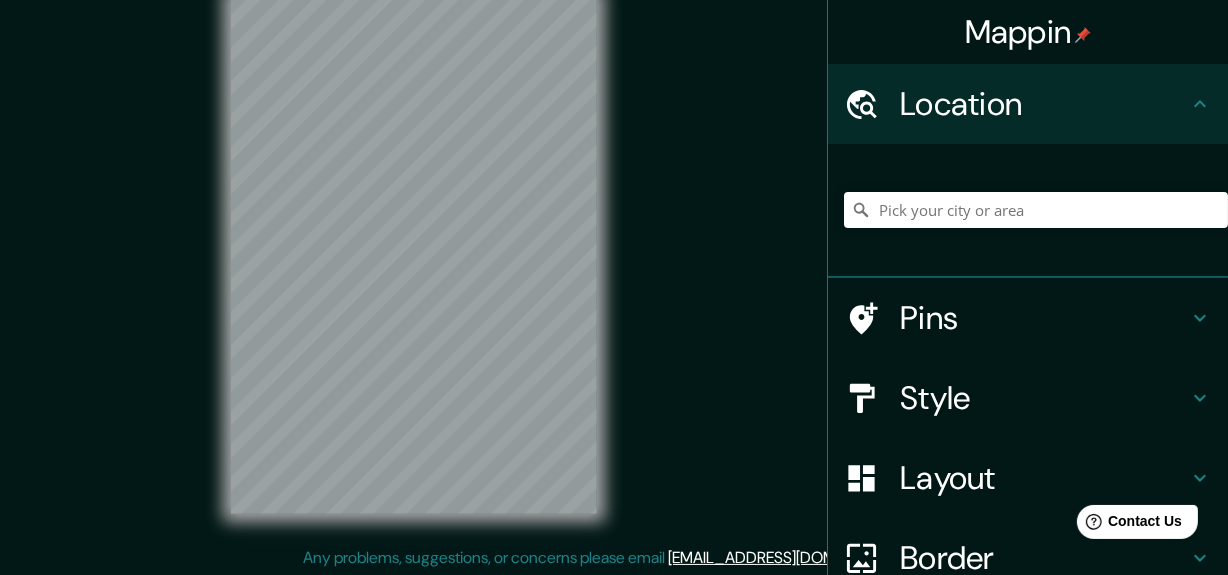 scroll, scrollTop: 0, scrollLeft: 0, axis: both 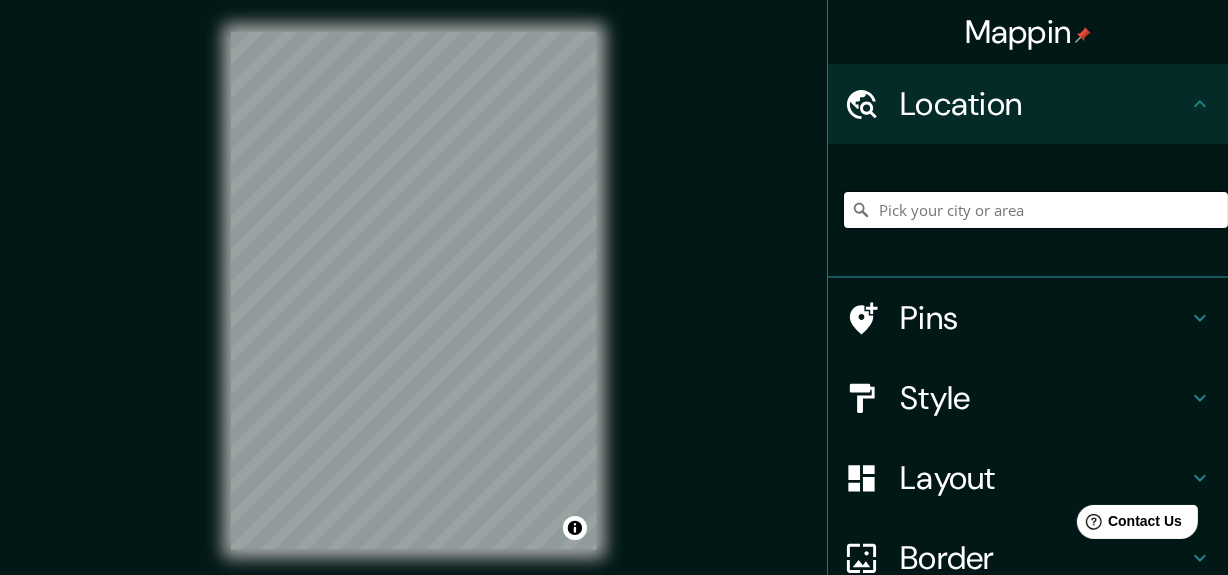 click at bounding box center (1036, 210) 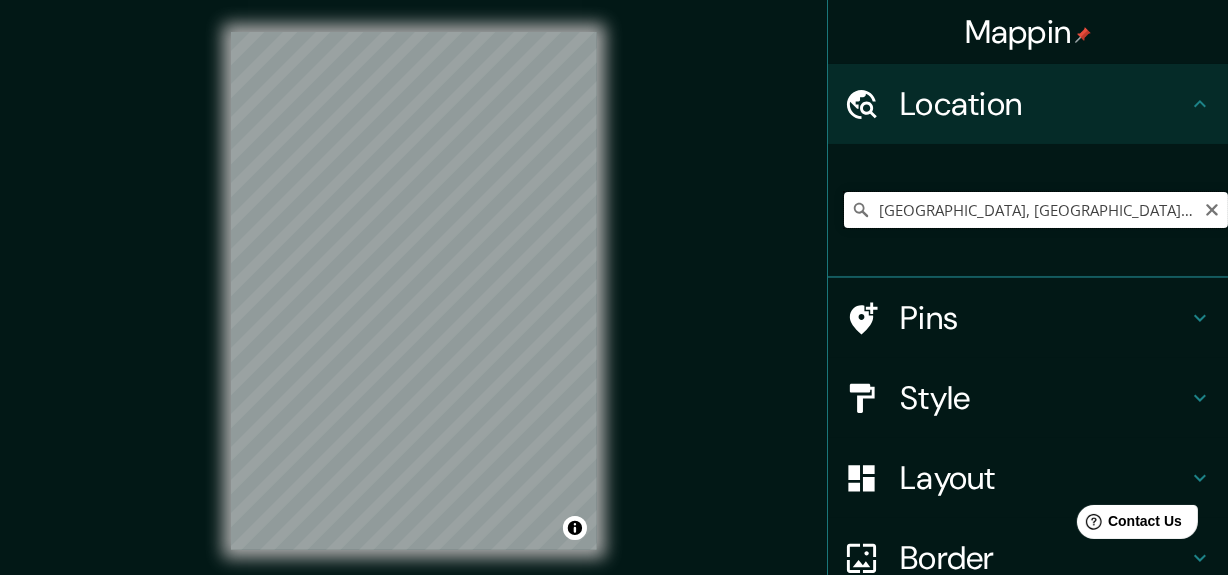 click on "[GEOGRAPHIC_DATA], [GEOGRAPHIC_DATA], [GEOGRAPHIC_DATA]" at bounding box center [1036, 210] 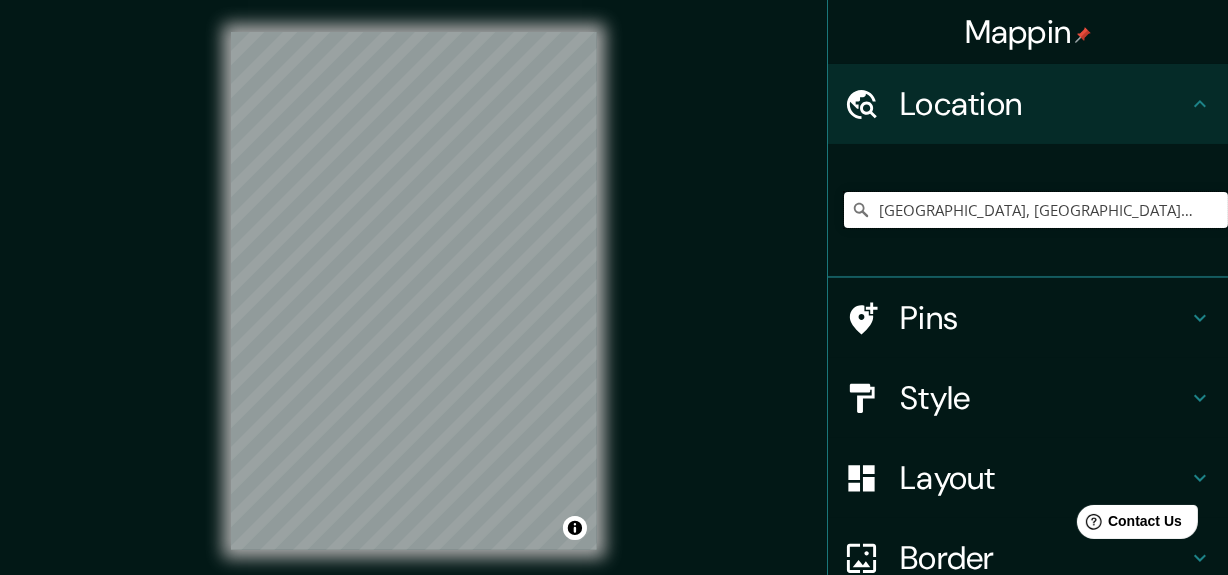 drag, startPoint x: 1140, startPoint y: 208, endPoint x: 840, endPoint y: 234, distance: 301.12457 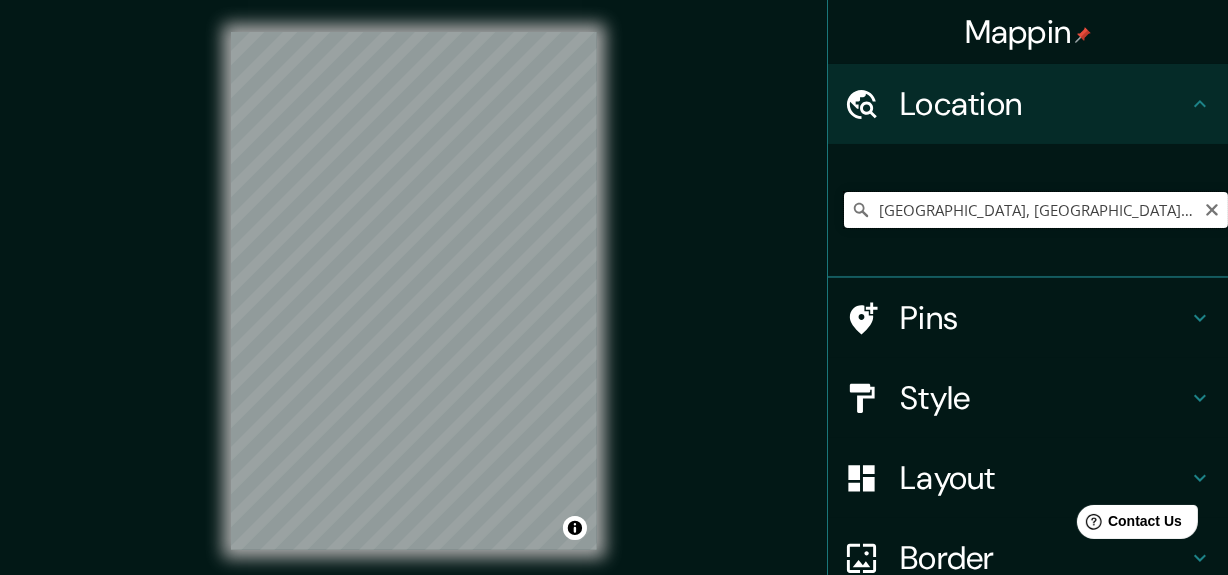 paste on "[GEOGRAPHIC_DATA][PERSON_NAME]" 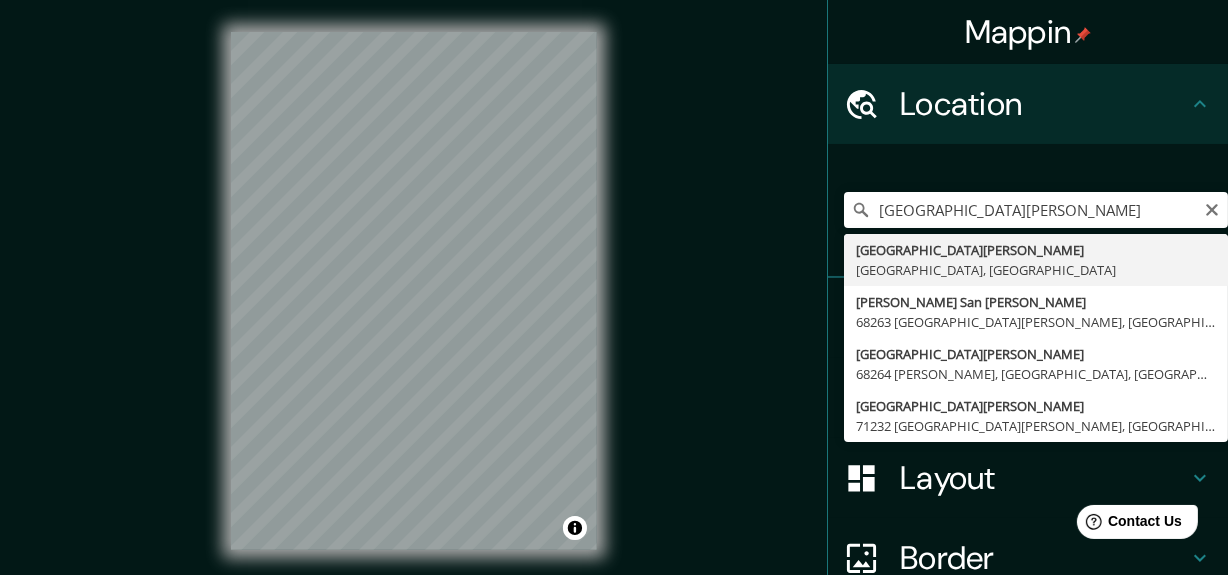 type on "[GEOGRAPHIC_DATA][PERSON_NAME], [GEOGRAPHIC_DATA], [GEOGRAPHIC_DATA]" 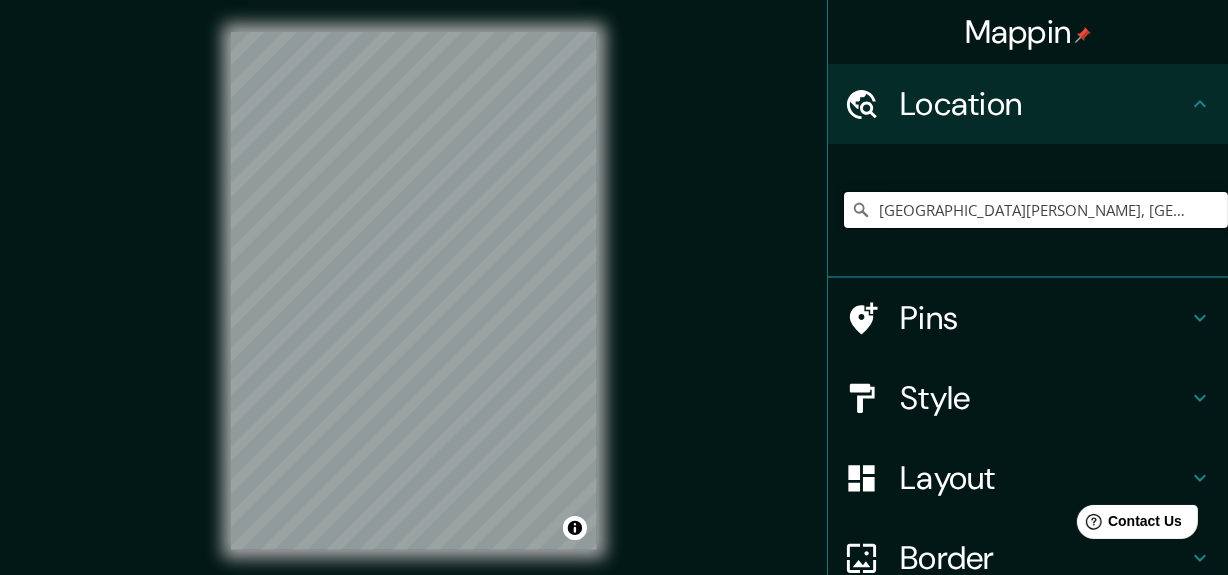 scroll, scrollTop: 0, scrollLeft: 0, axis: both 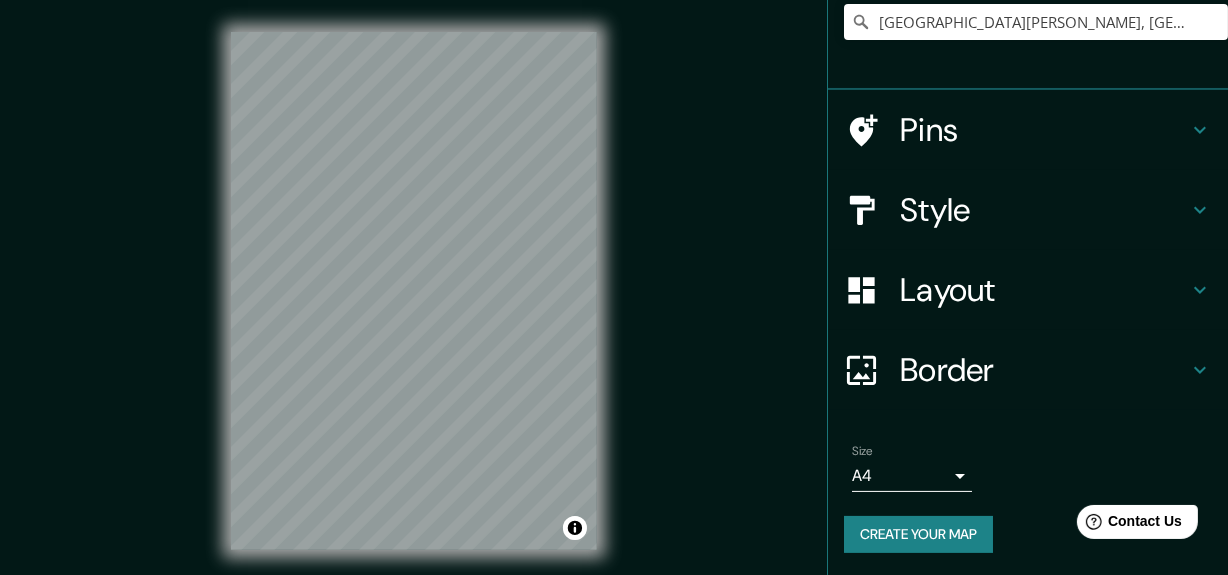 click on "Layout" at bounding box center [1044, 290] 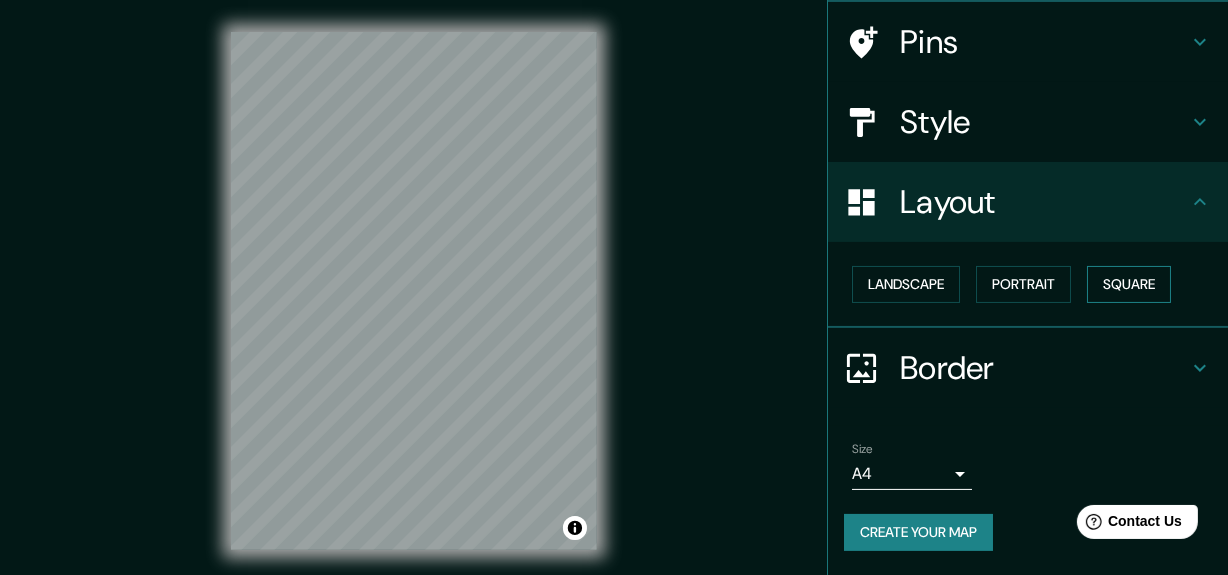 scroll, scrollTop: 142, scrollLeft: 0, axis: vertical 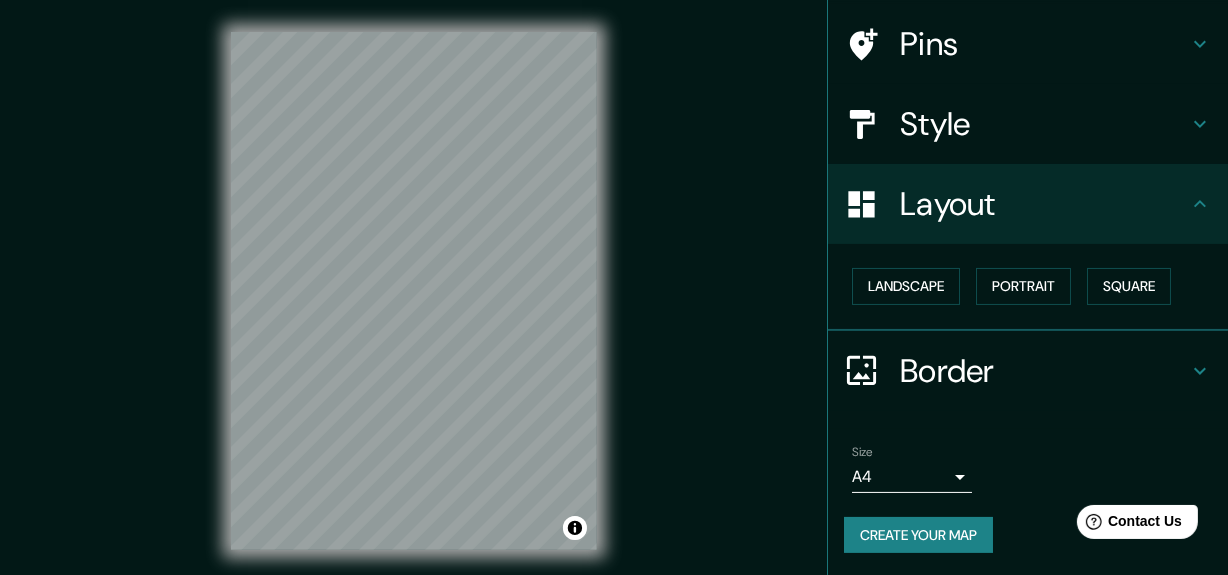 click on "Layout" at bounding box center [1044, 204] 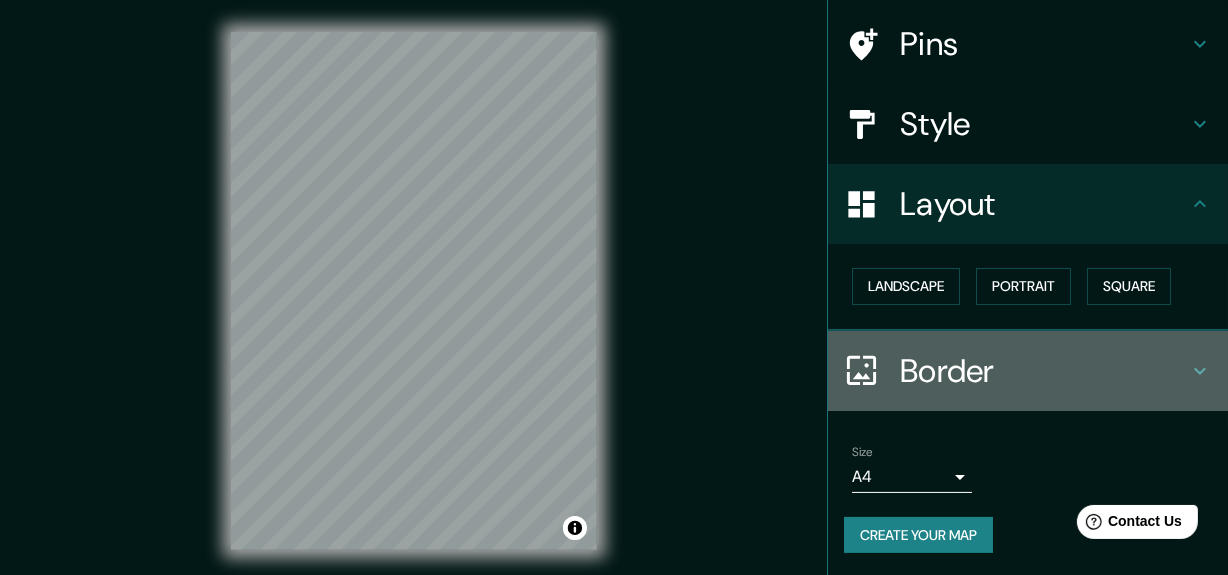 click on "Border" at bounding box center [1044, 371] 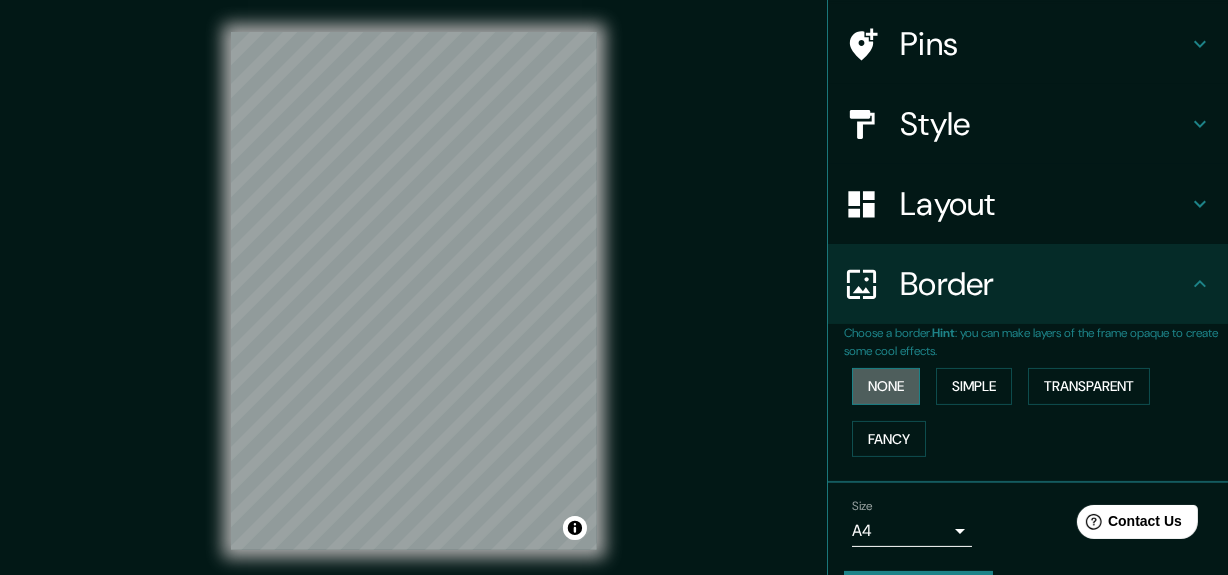 click on "None" at bounding box center (886, 386) 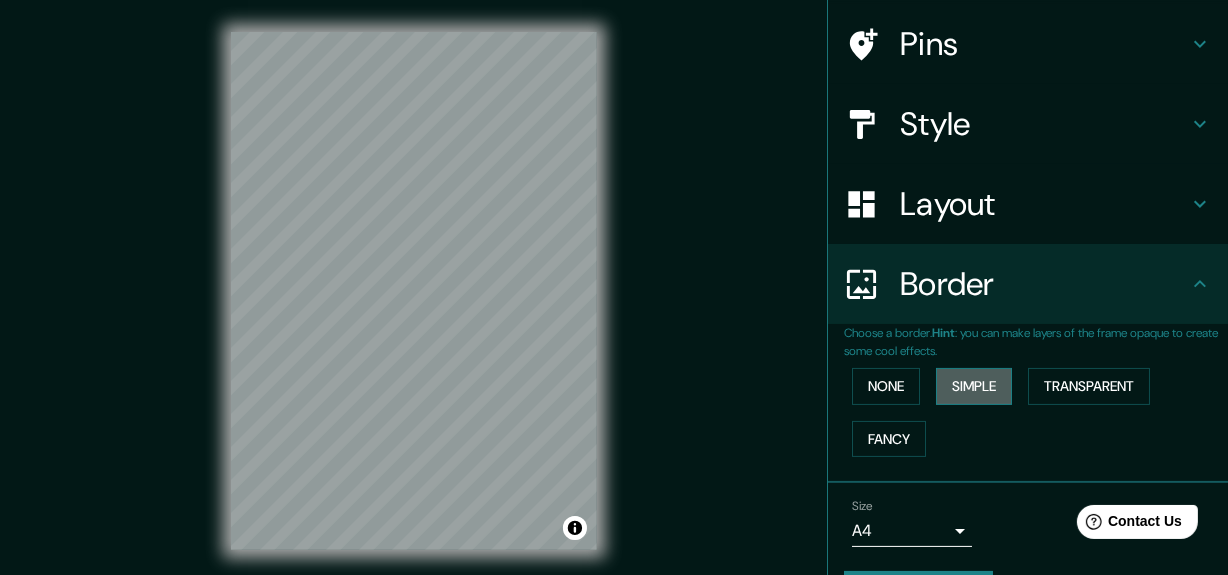 click on "Simple" at bounding box center [974, 386] 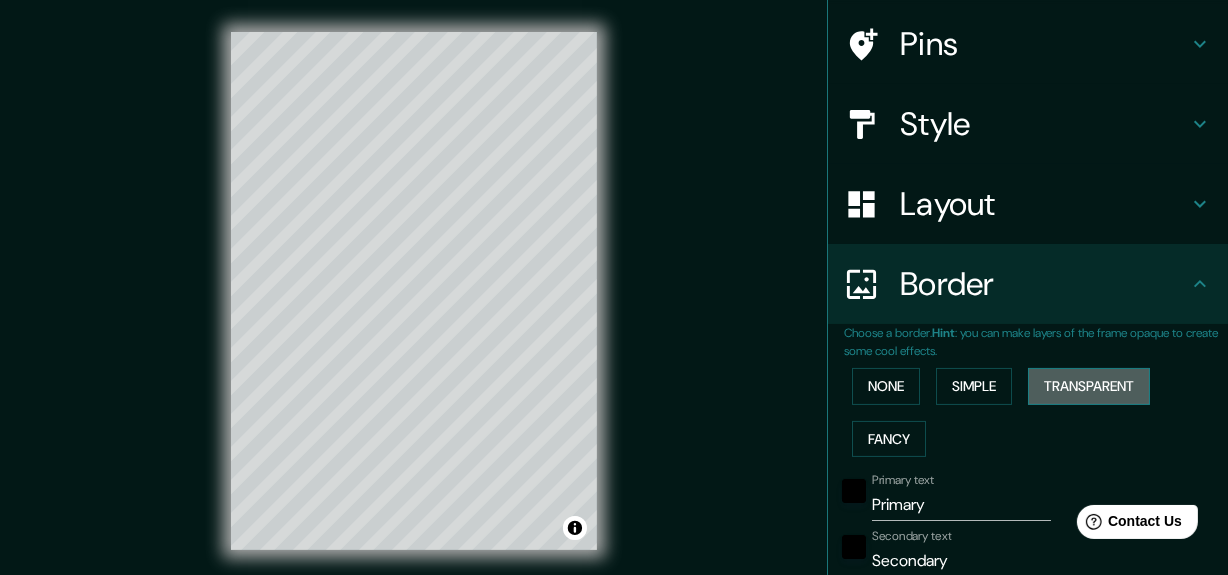 click on "Transparent" at bounding box center [1089, 386] 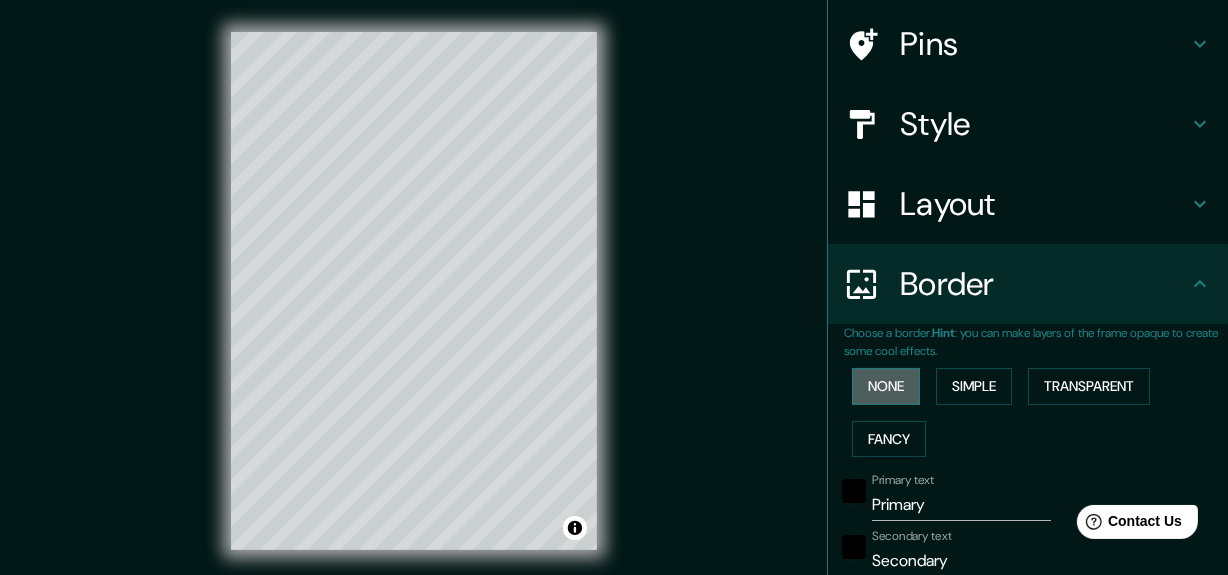 click on "None" at bounding box center [886, 386] 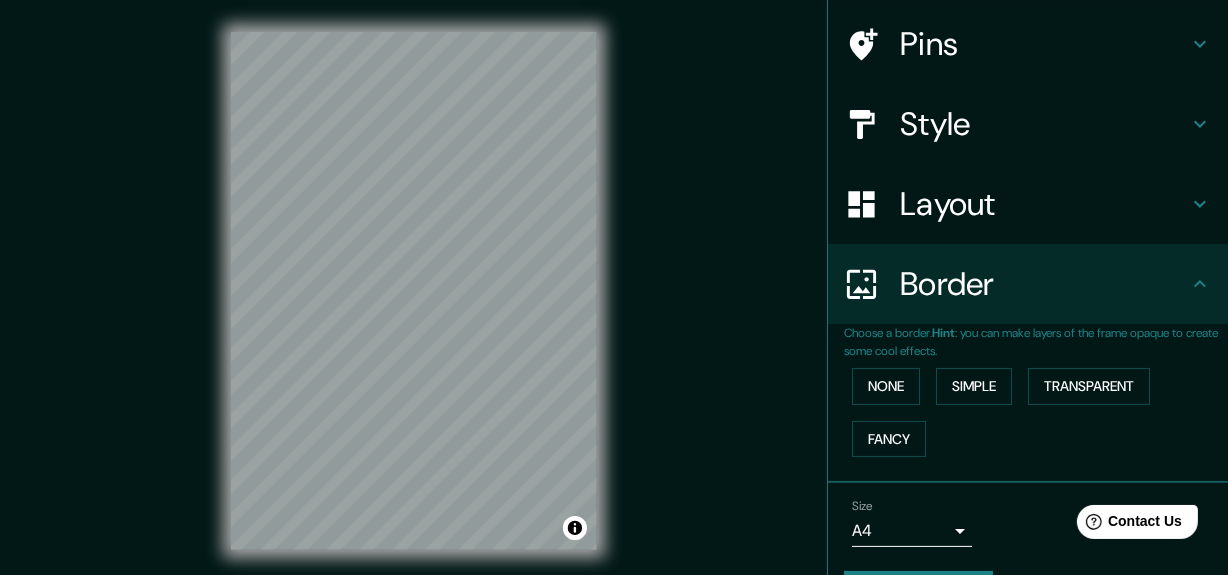 click on "Border" at bounding box center (1044, 284) 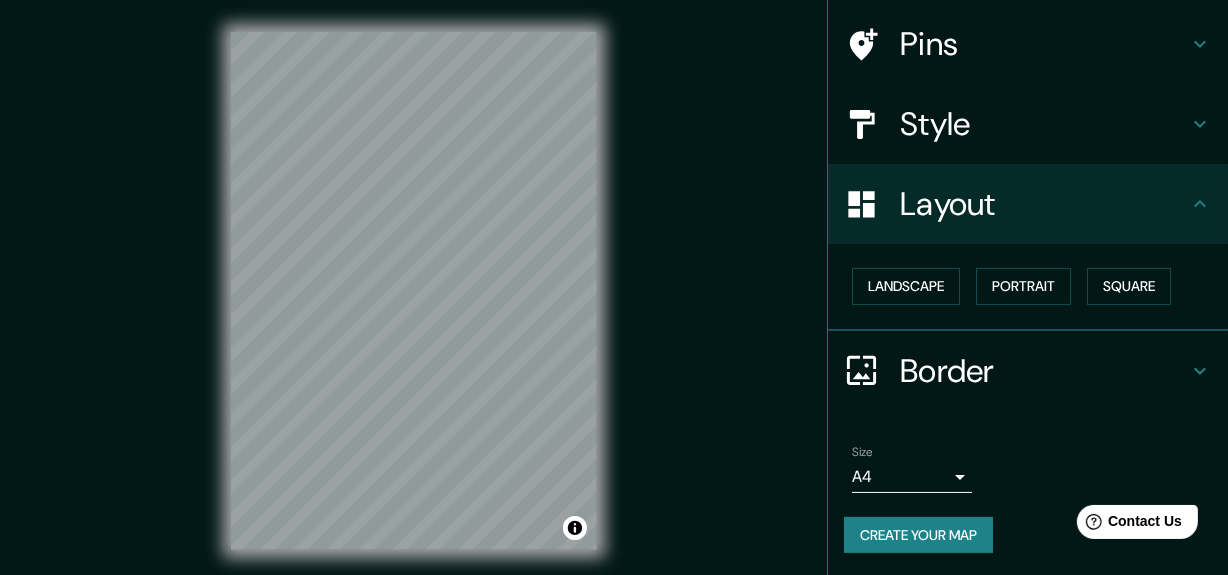 scroll, scrollTop: 142, scrollLeft: 0, axis: vertical 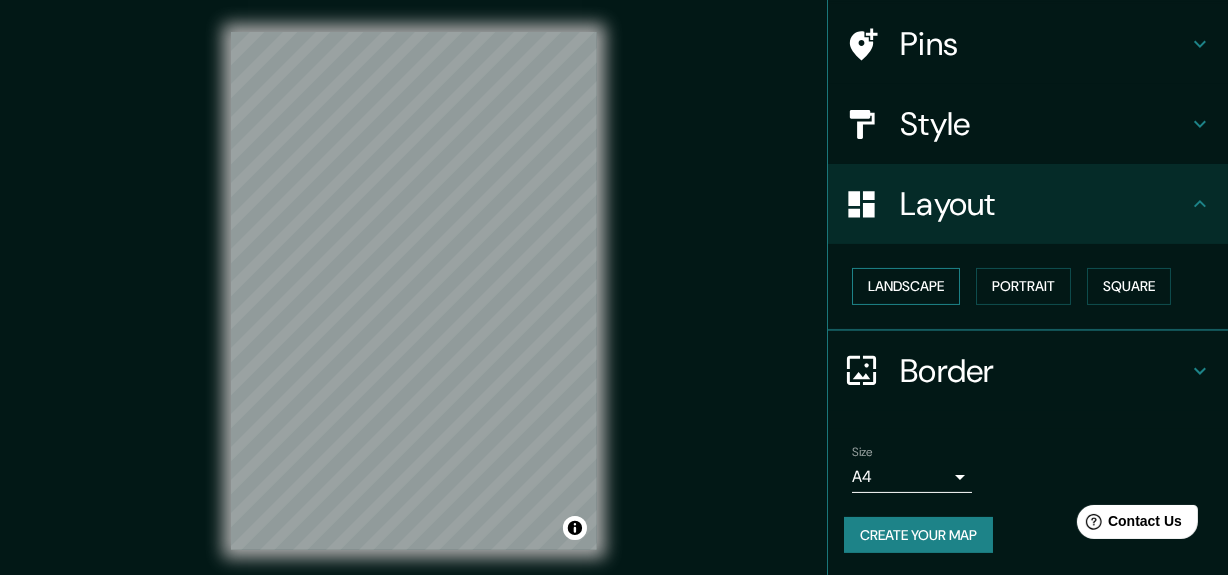 click on "Landscape" at bounding box center [906, 286] 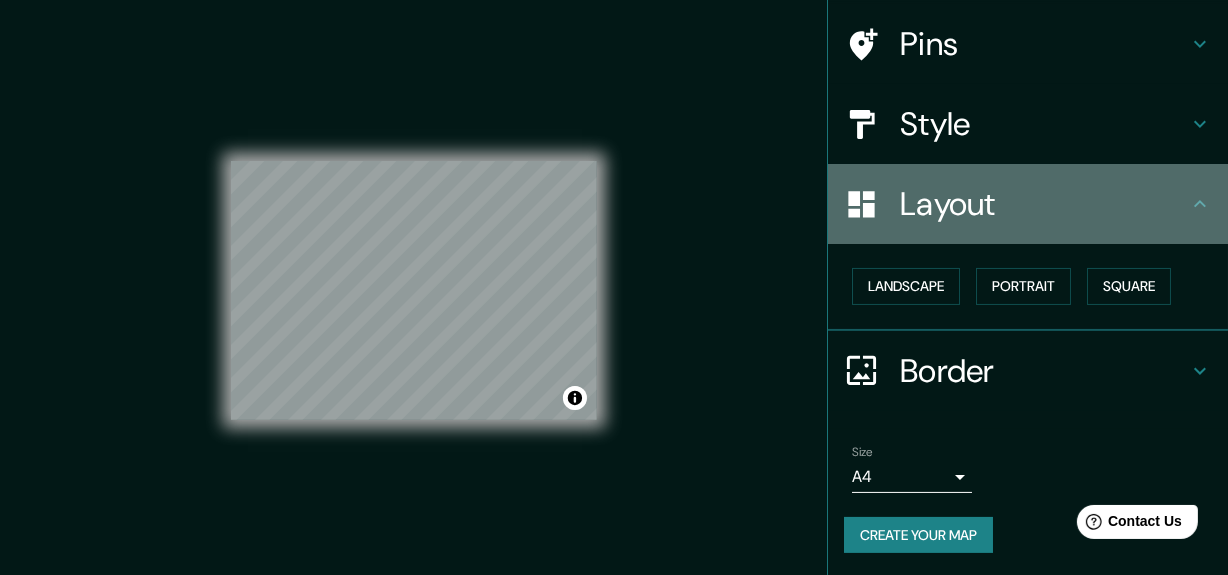 click 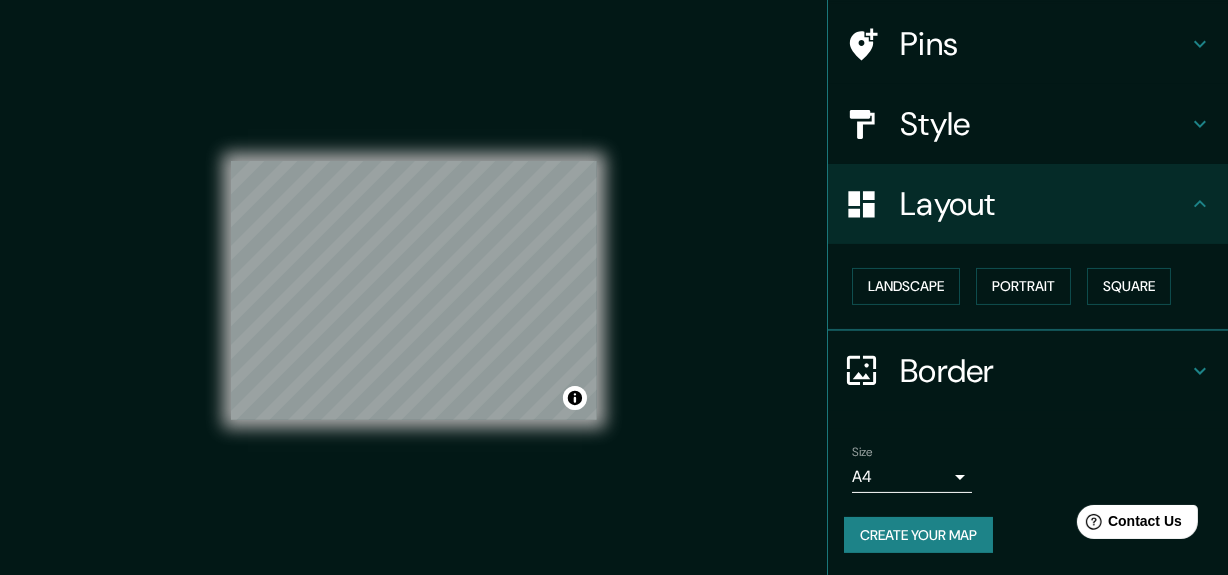 click on "Style" at bounding box center [1028, 124] 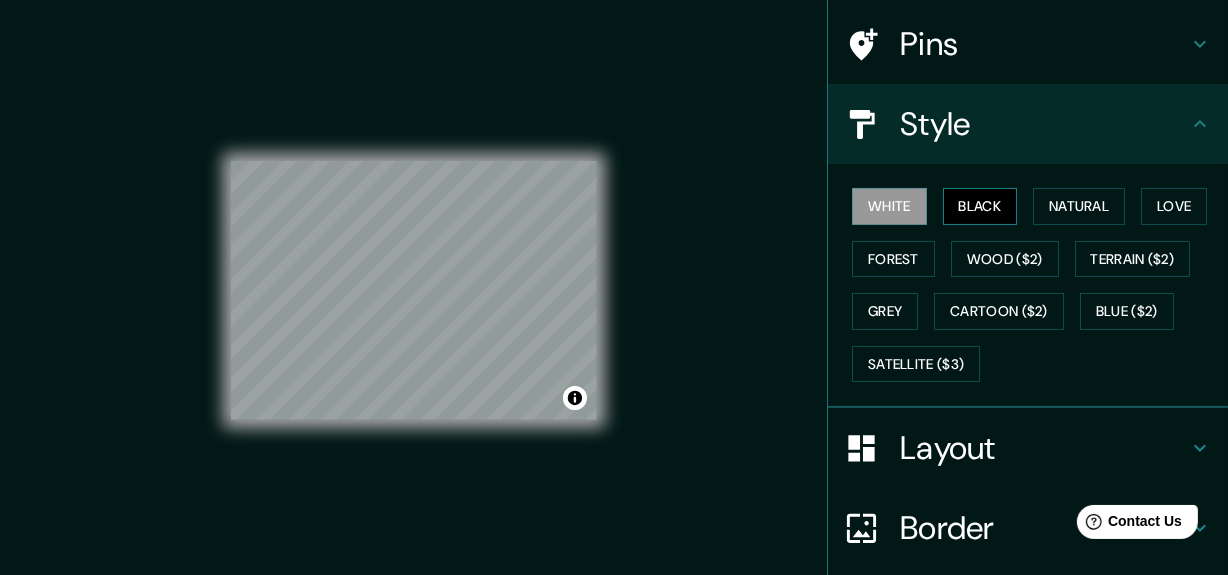 click on "Black" at bounding box center (980, 206) 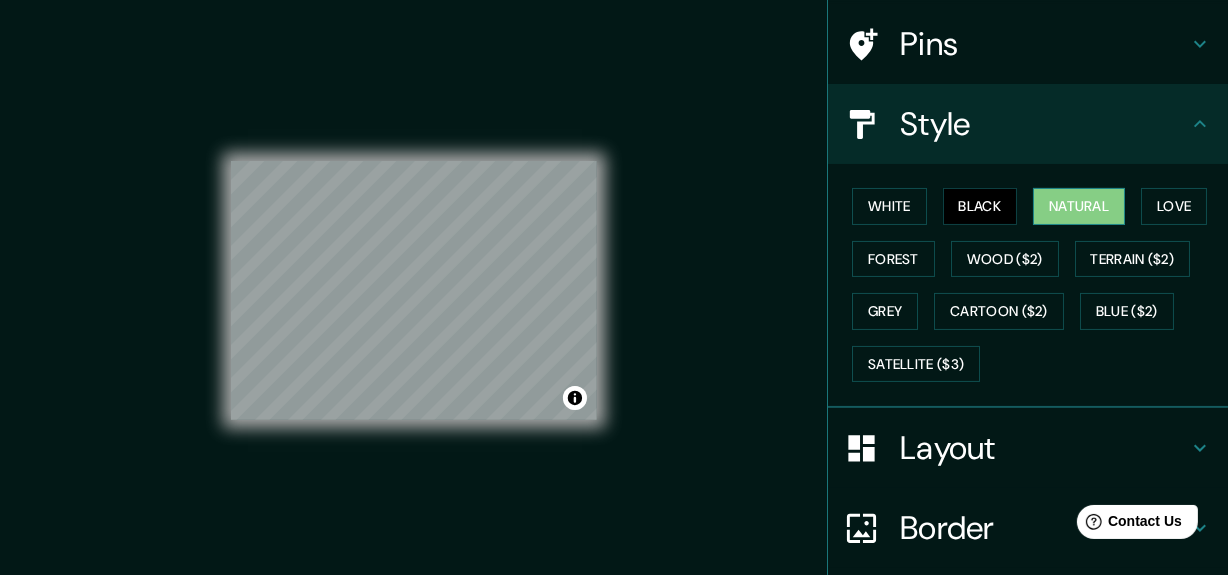 click on "Natural" at bounding box center [1079, 206] 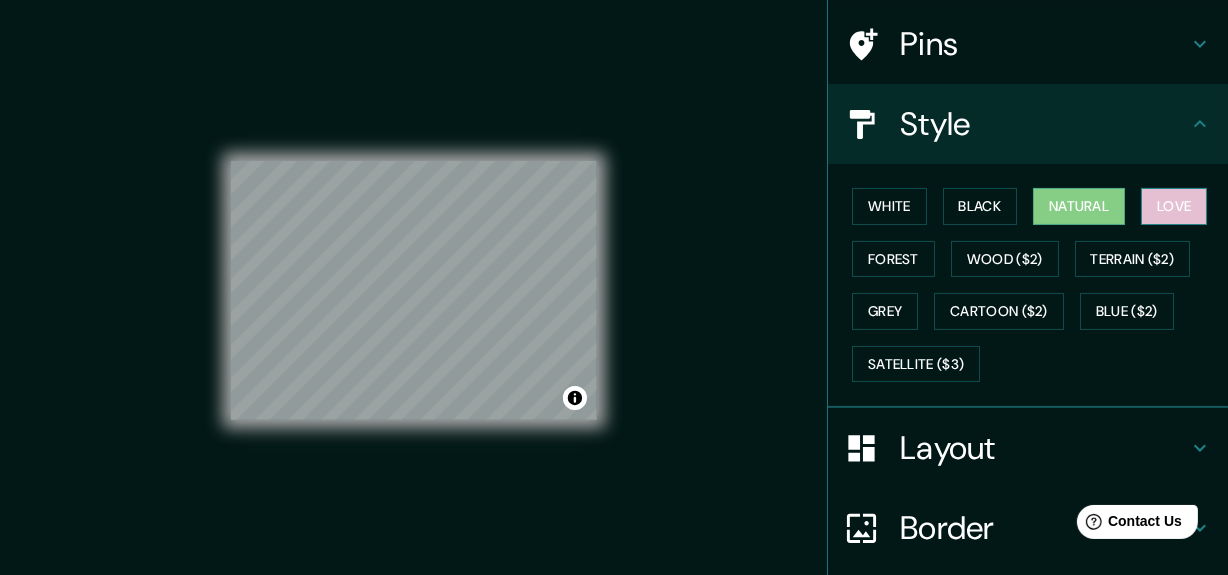 click on "Love" at bounding box center (1174, 206) 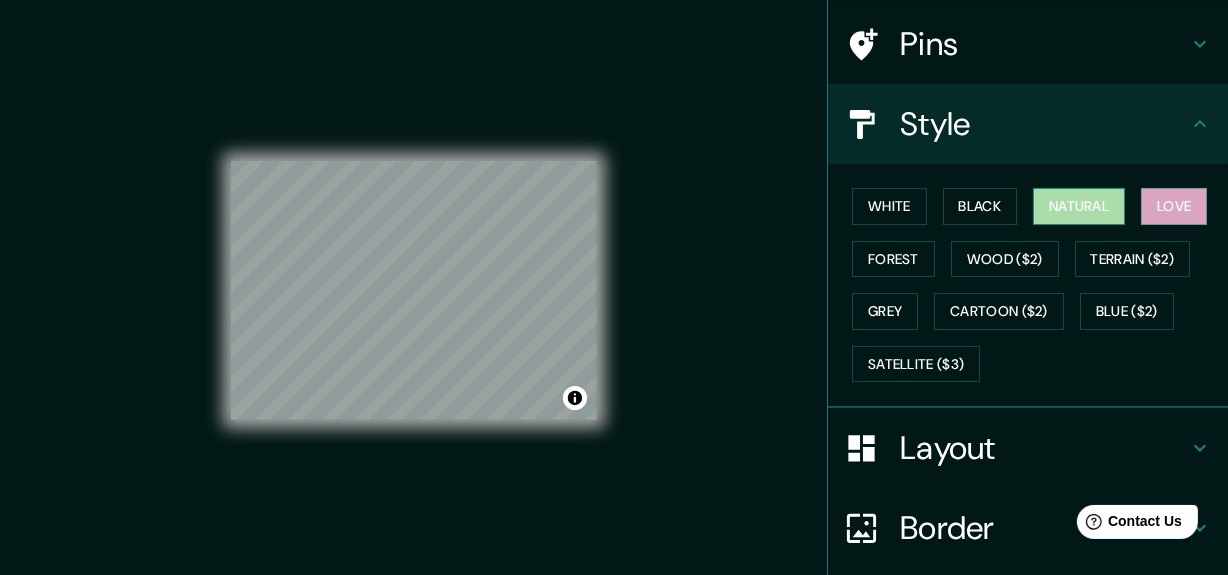 click on "Natural" at bounding box center [1079, 206] 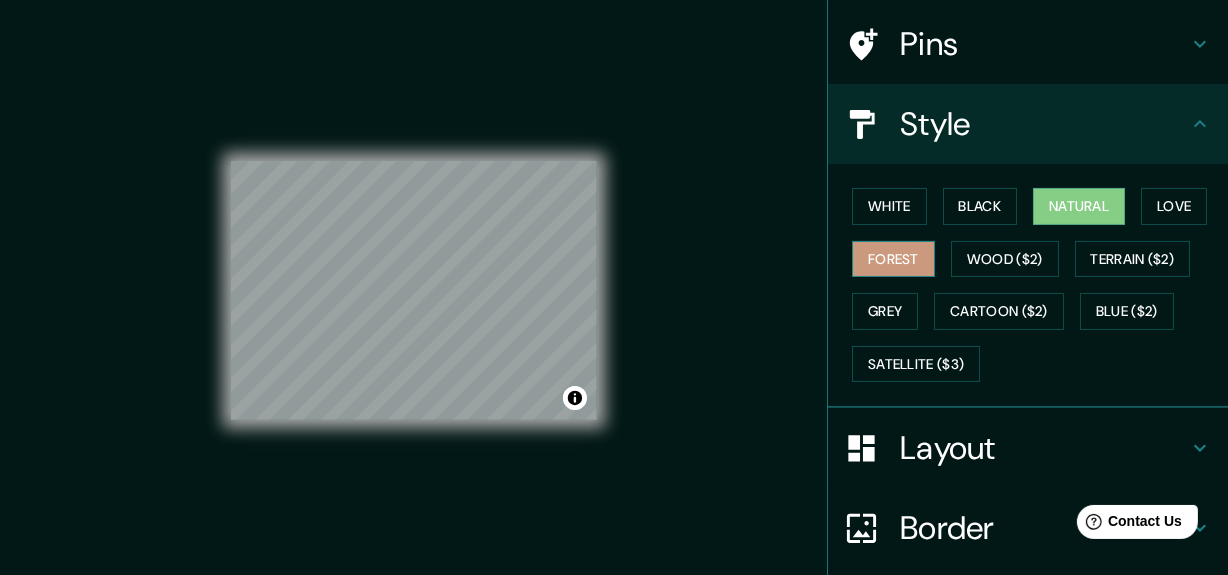 click on "Forest" at bounding box center [893, 259] 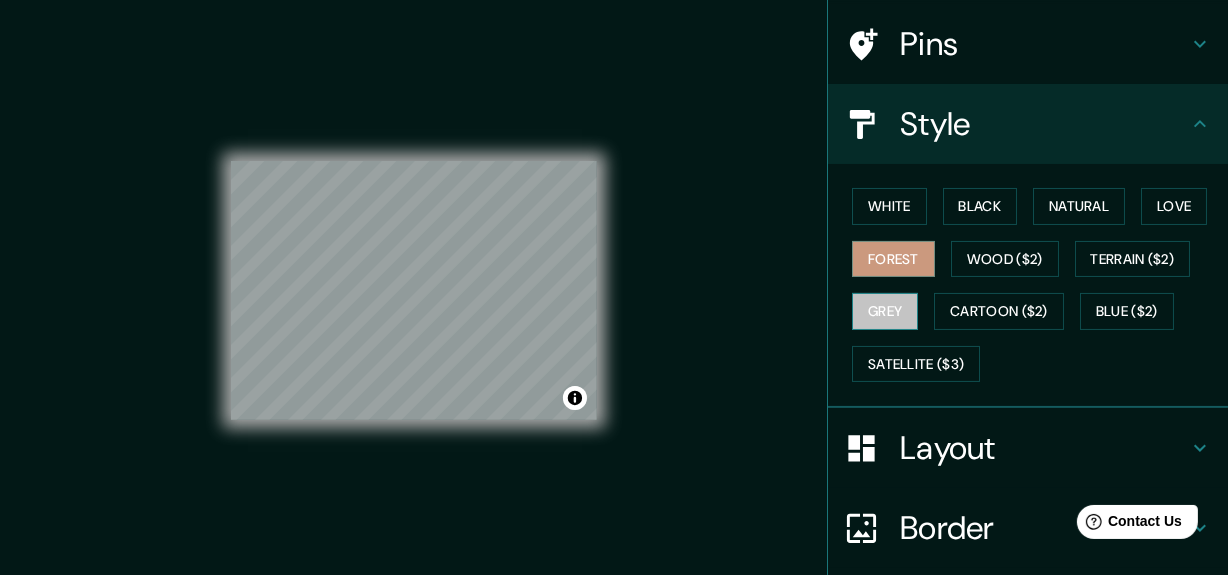 click on "Grey" at bounding box center [885, 311] 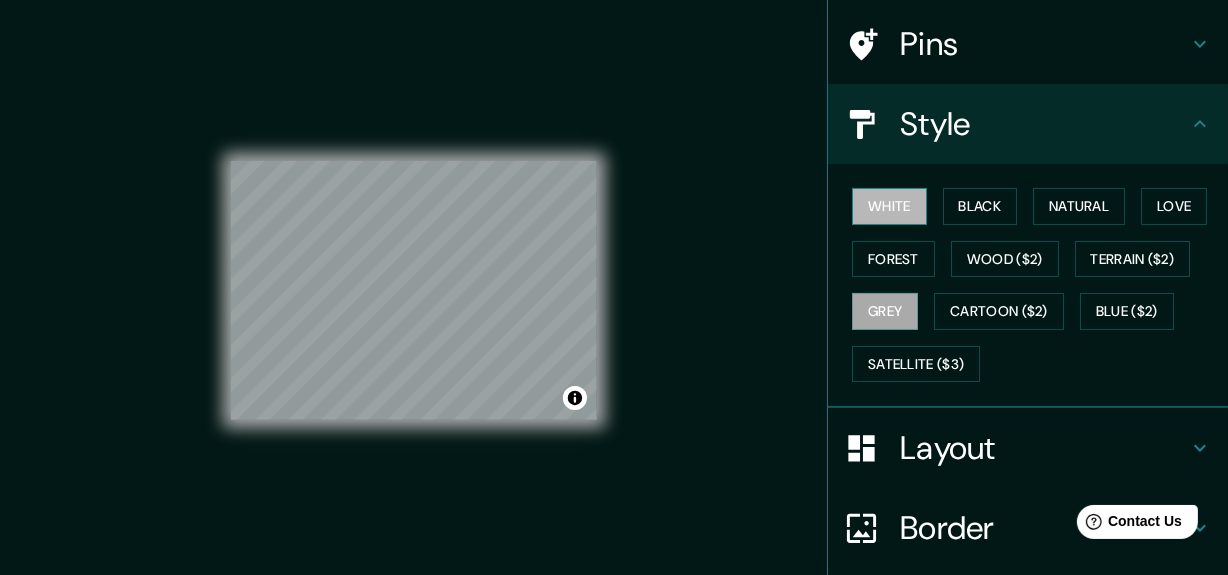 click on "White" at bounding box center [889, 206] 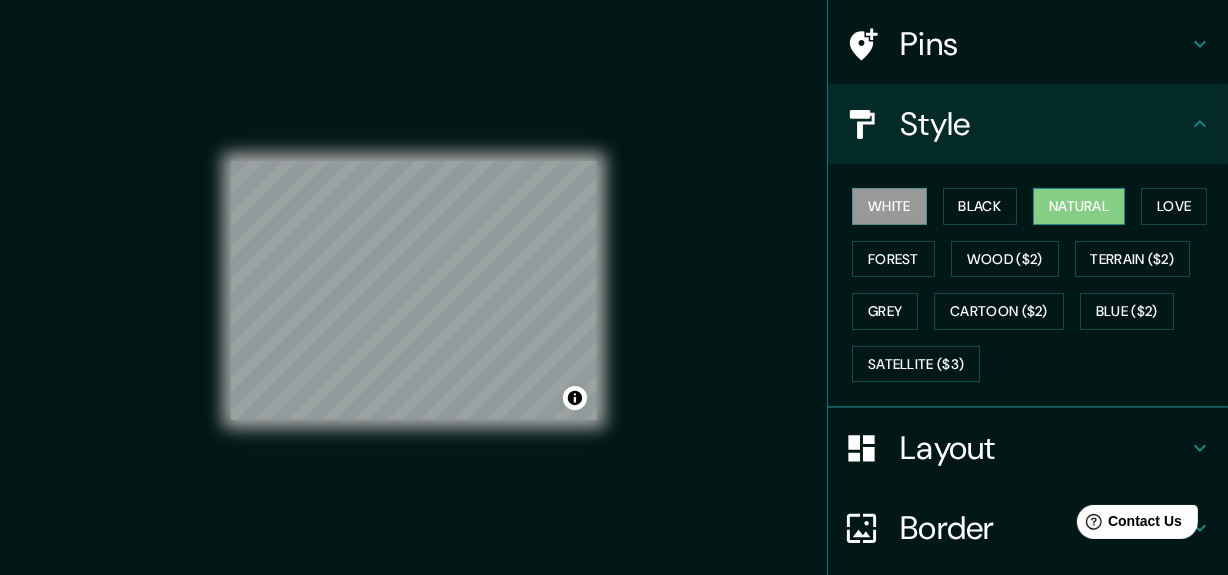 click on "Natural" at bounding box center [1079, 206] 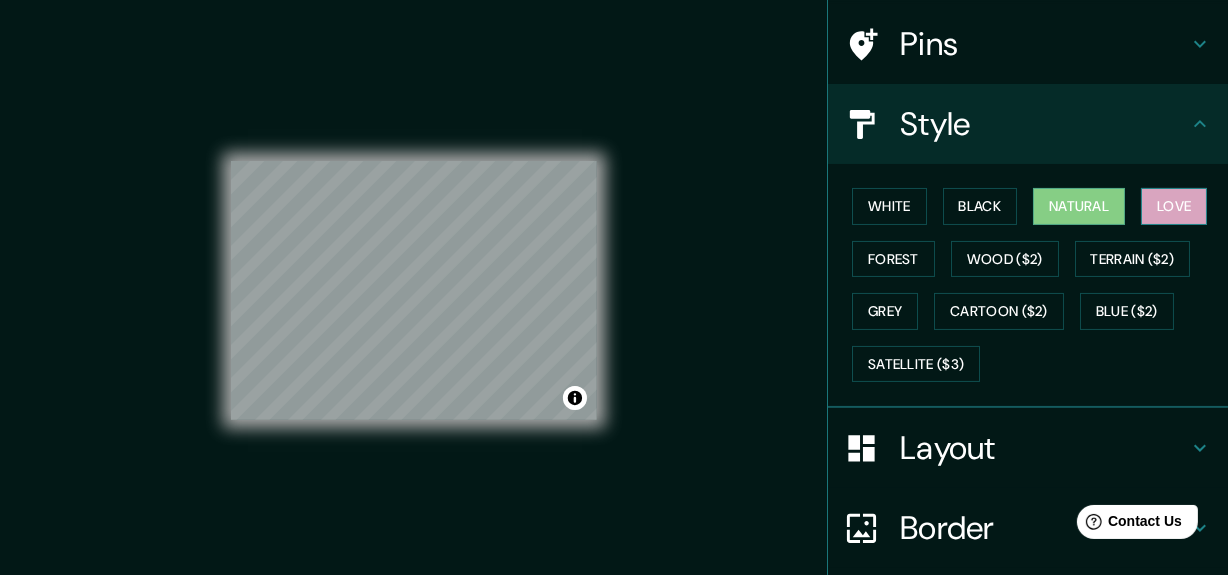click on "Love" at bounding box center [1174, 206] 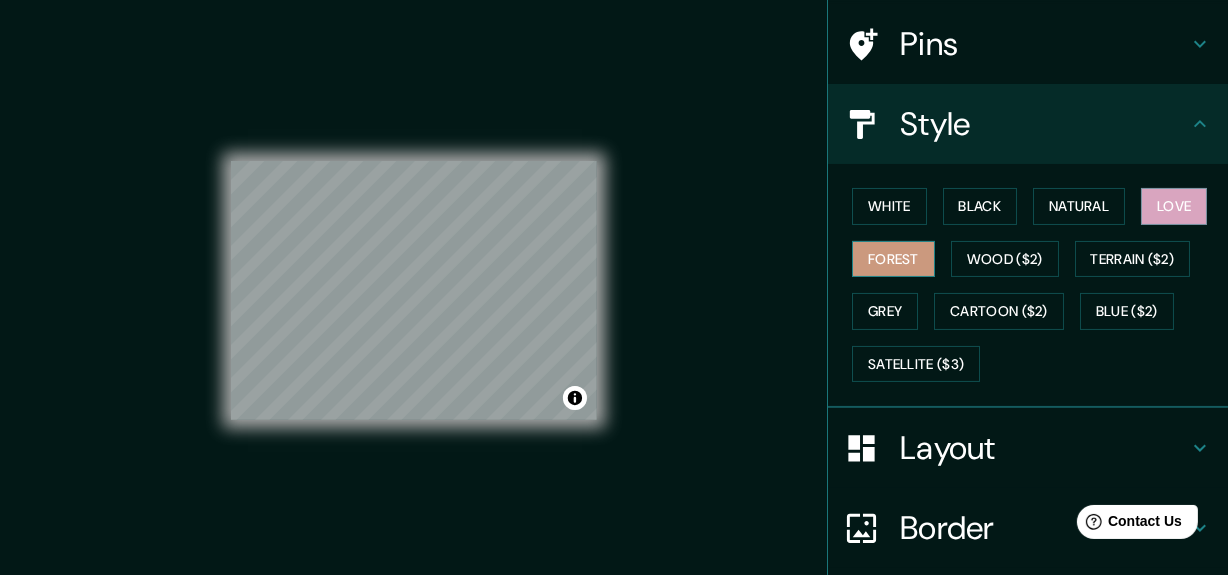 click on "Forest" at bounding box center [893, 259] 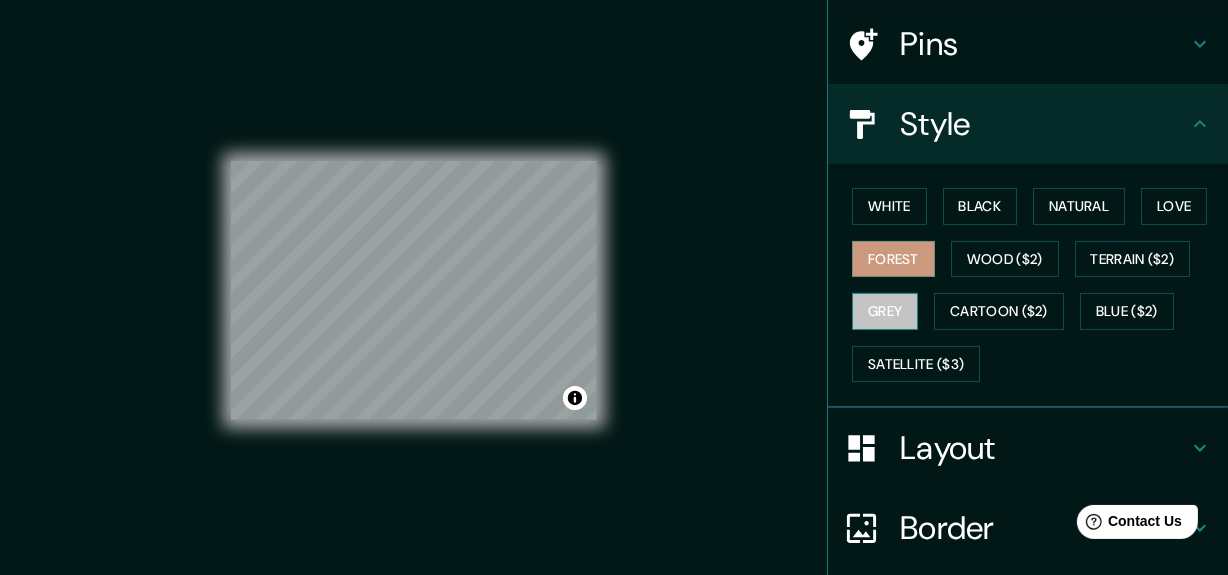 click on "Grey" at bounding box center [885, 311] 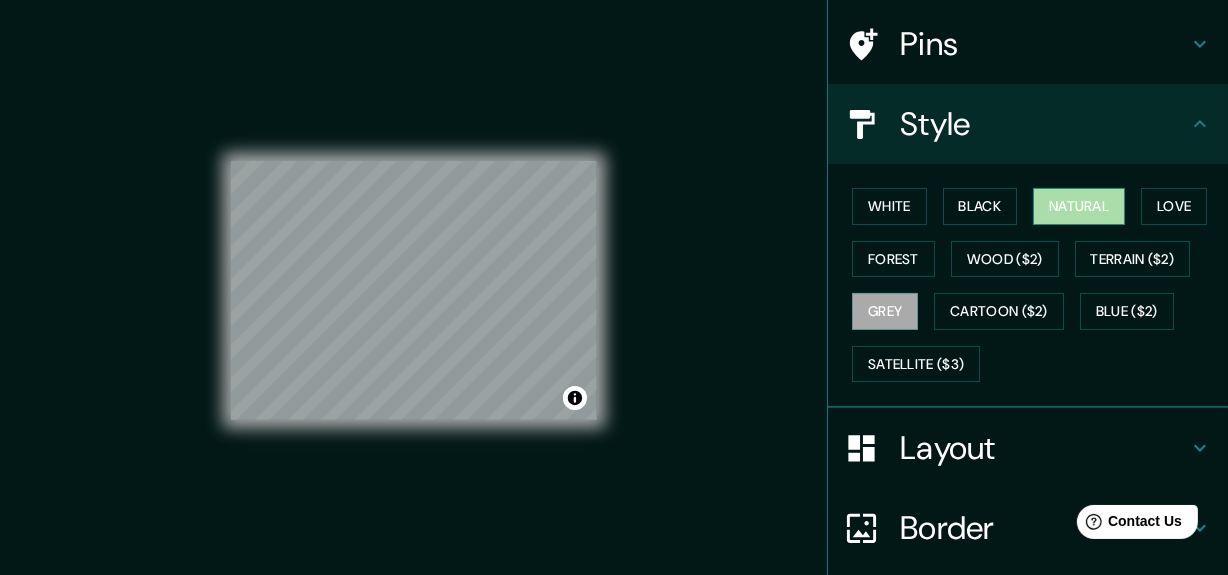 click on "Natural" at bounding box center [1079, 206] 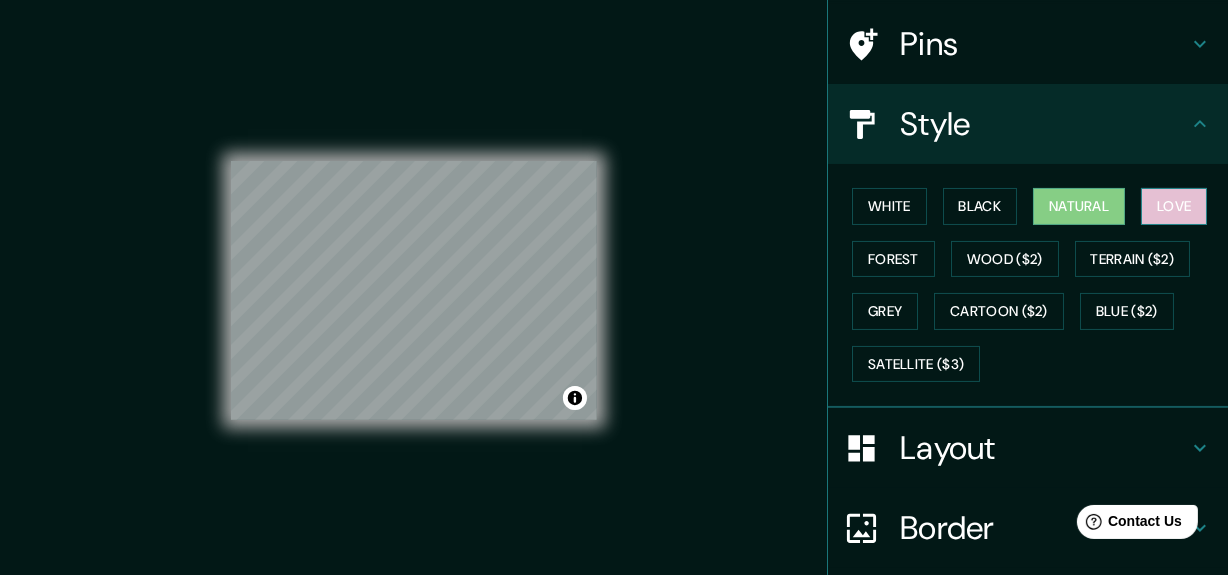 click on "Love" at bounding box center (1174, 206) 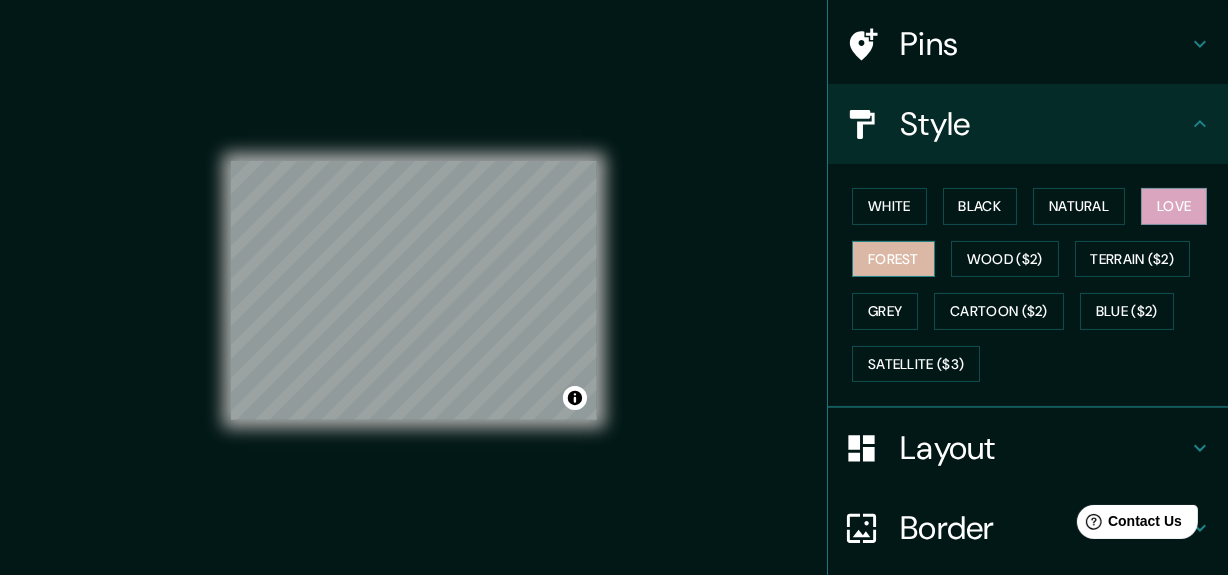 click on "Forest" at bounding box center [893, 259] 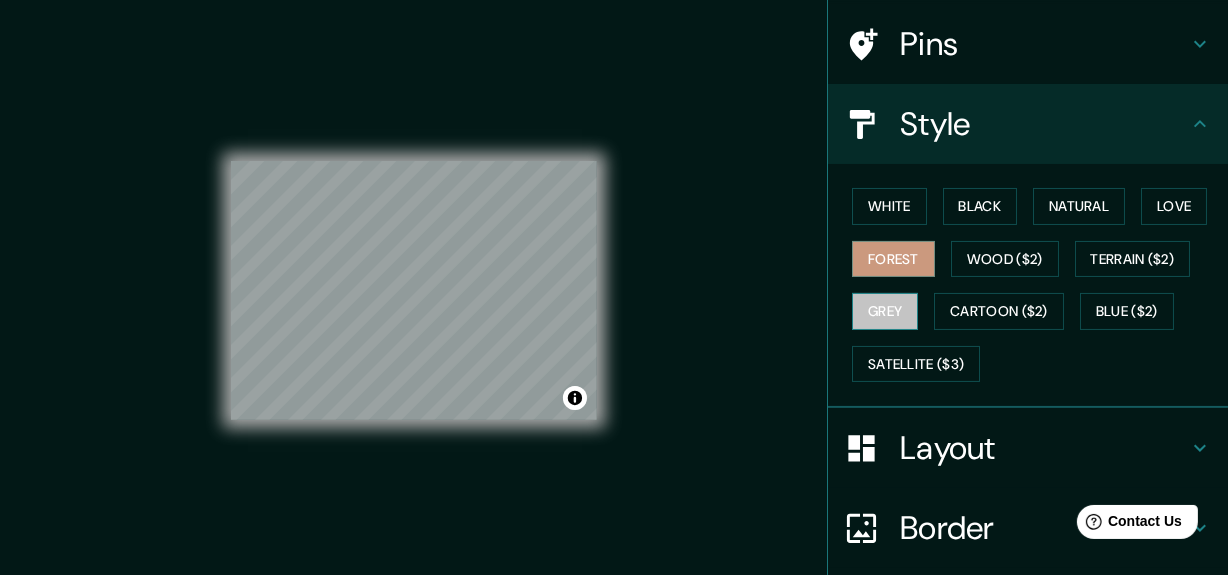 click on "Grey" at bounding box center [885, 311] 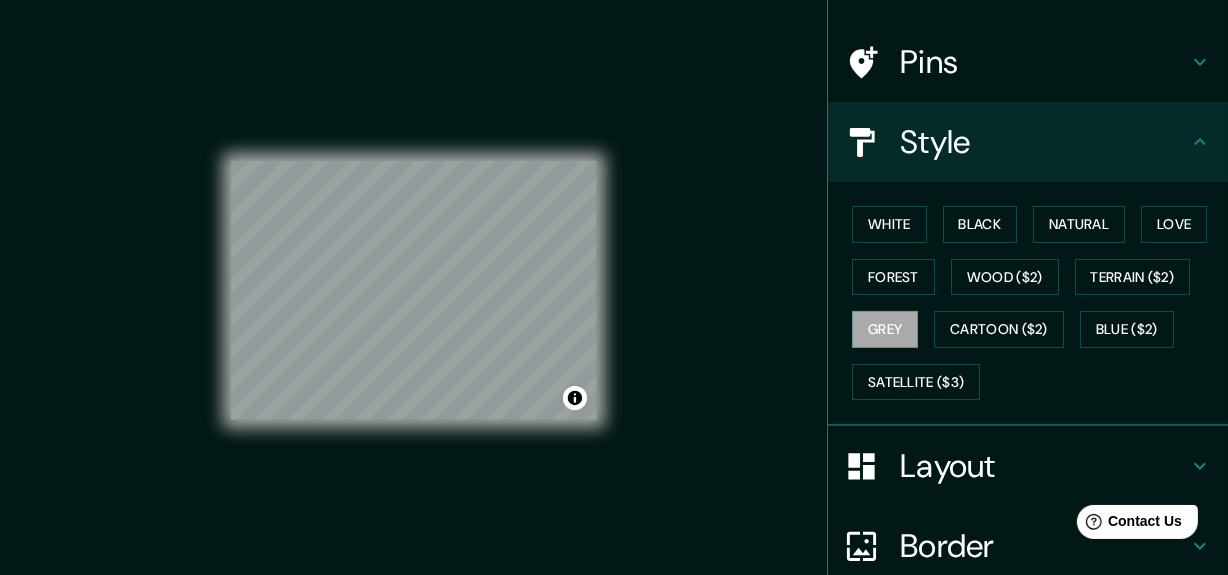 scroll, scrollTop: 117, scrollLeft: 0, axis: vertical 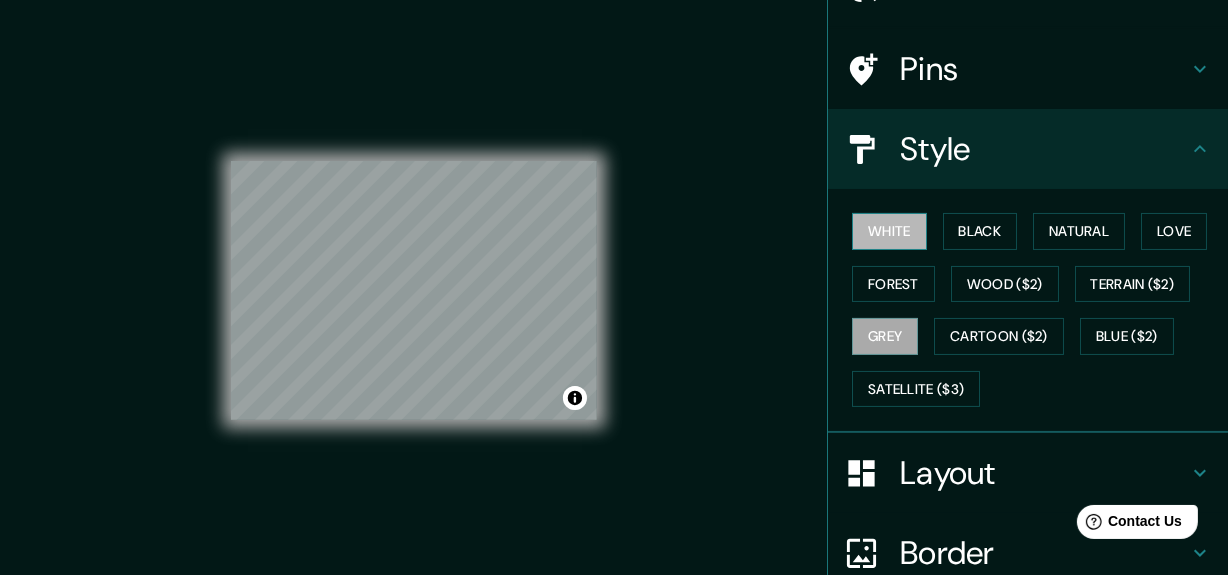 click on "White" at bounding box center (889, 231) 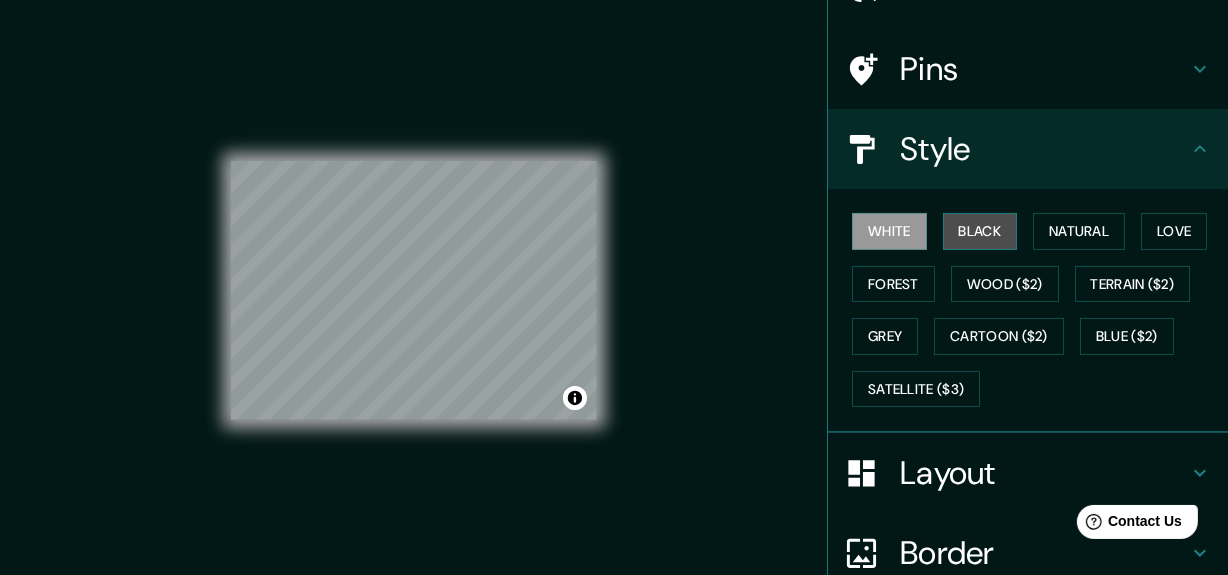 click on "Black" at bounding box center (980, 231) 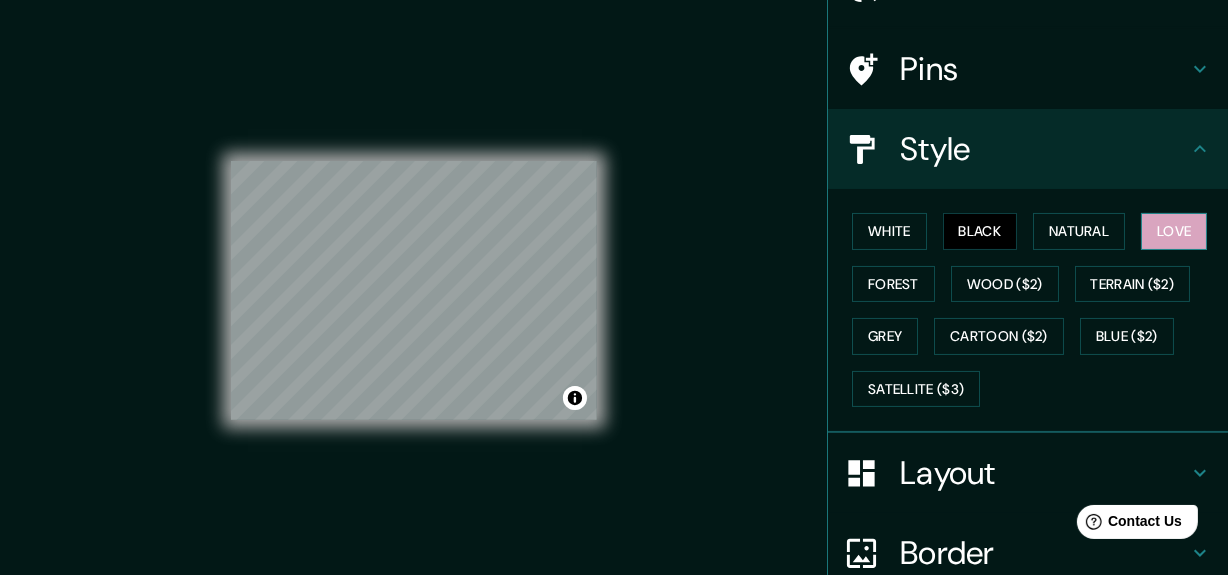 click on "Love" at bounding box center (1174, 231) 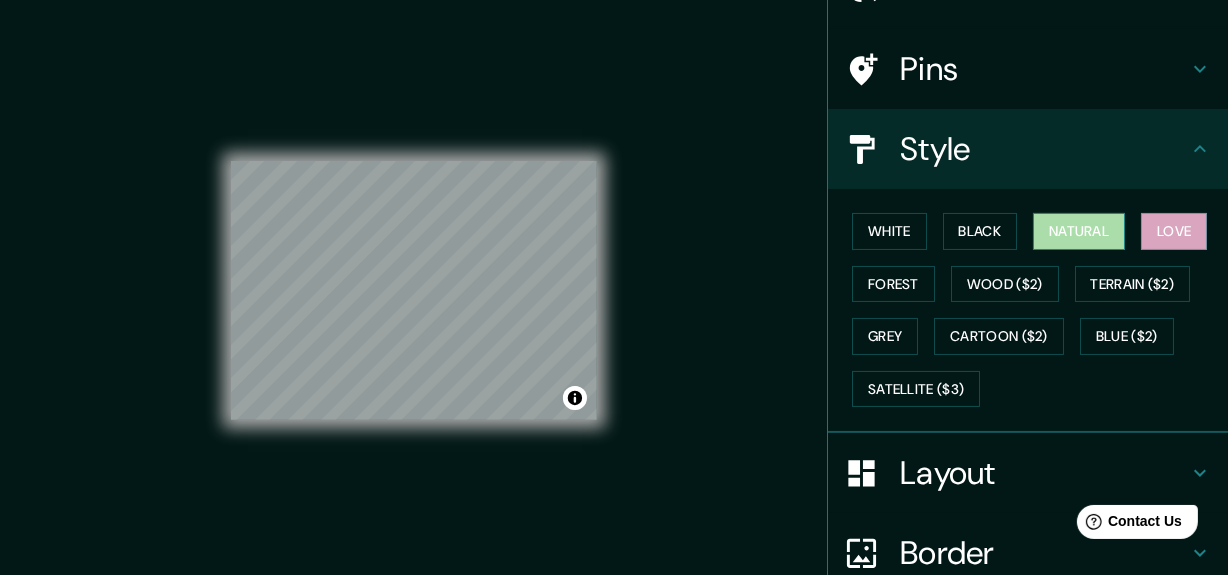 click on "Natural" at bounding box center [1079, 231] 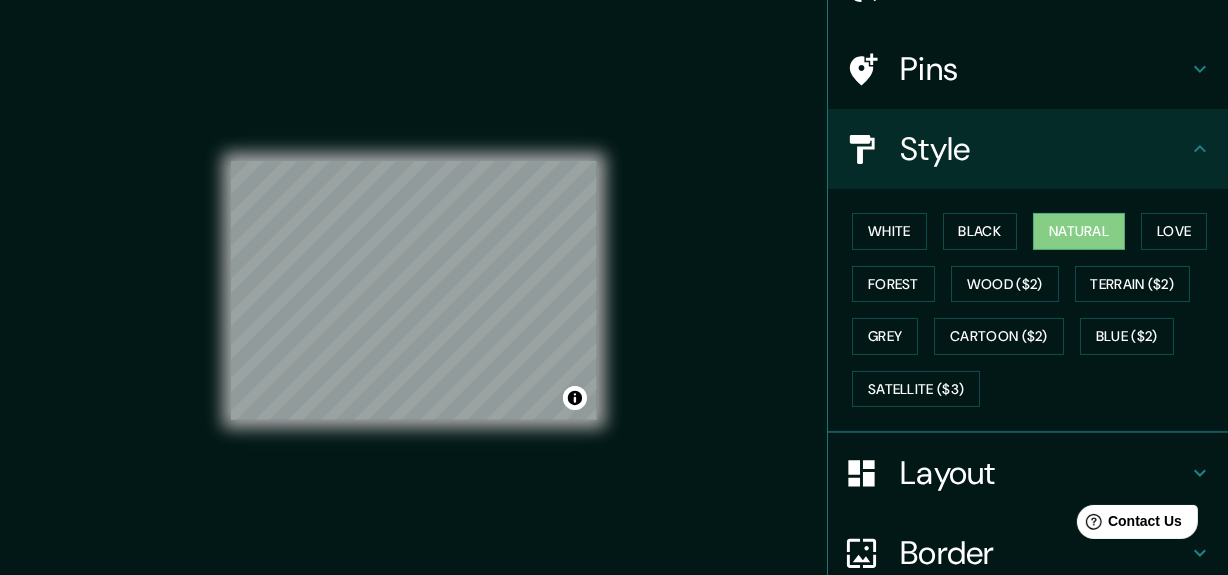 click on "White Black Natural Love Forest Wood ($2) Terrain ($2) Grey Cartoon ($2) Blue ($2) Satellite ($3)" at bounding box center (1036, 310) 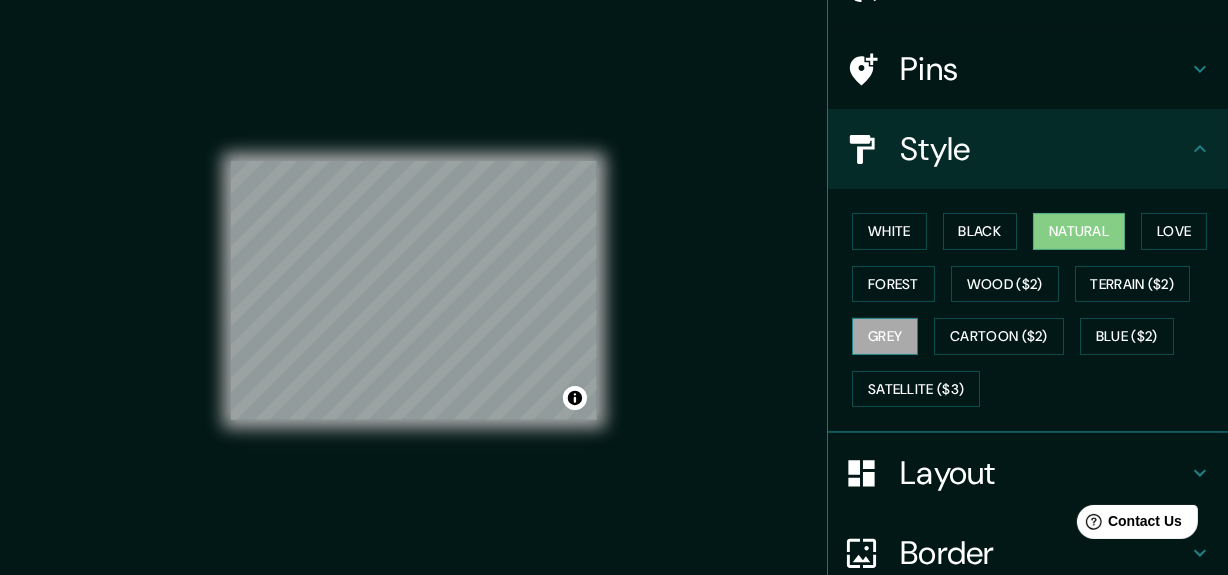 click on "White Black Natural Love Forest Wood ($2) Terrain ($2) Grey Cartoon ($2) Blue ($2) Satellite ($3)" at bounding box center [1036, 310] 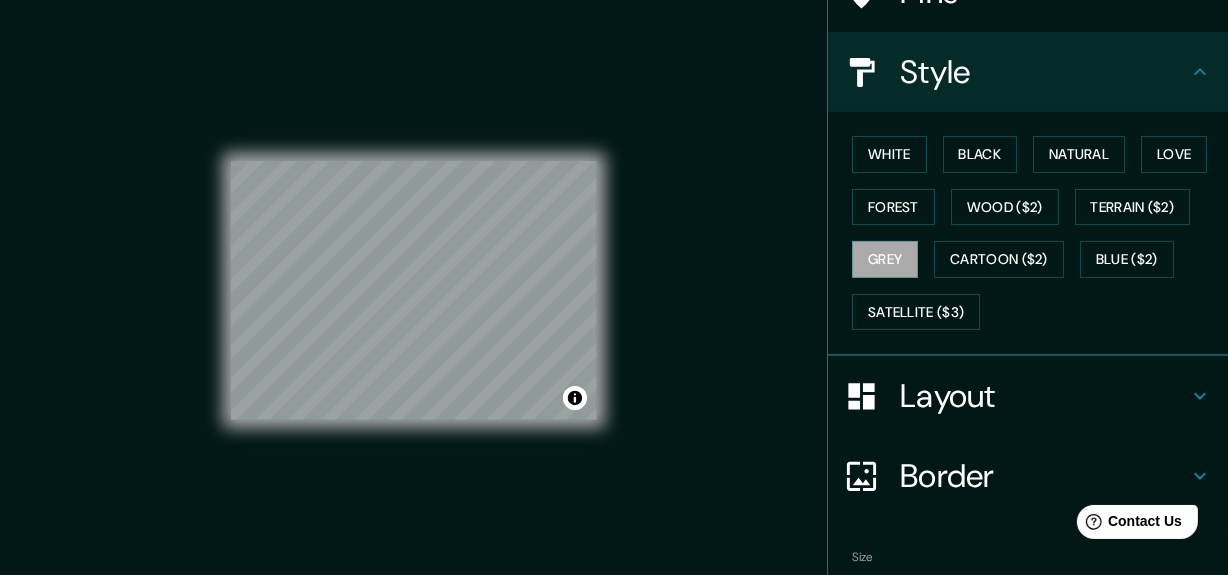 scroll, scrollTop: 299, scrollLeft: 0, axis: vertical 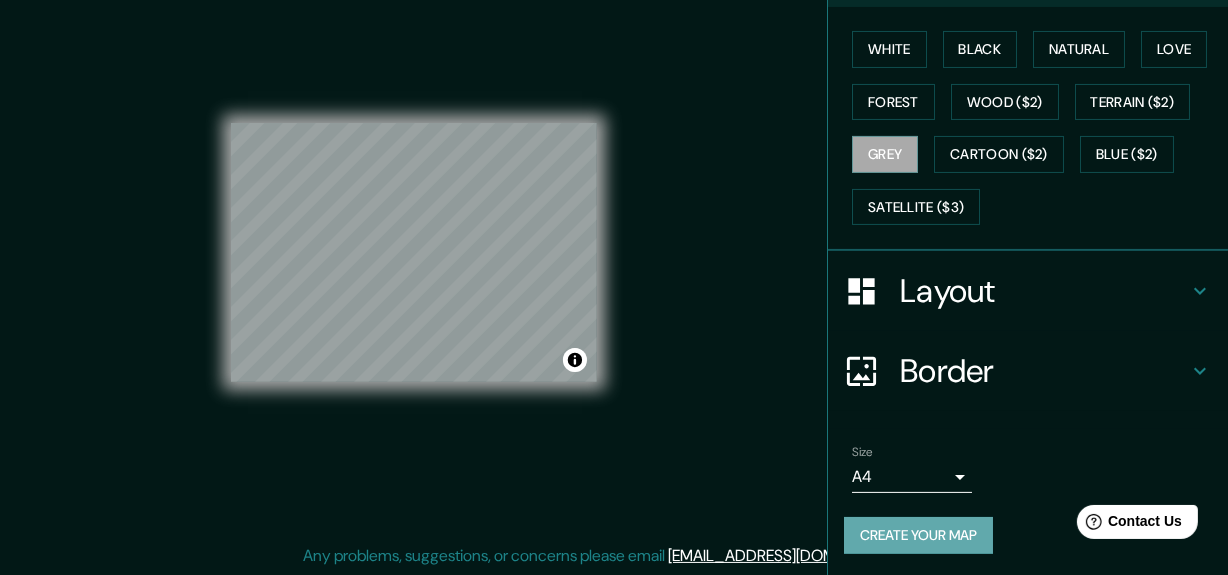 click on "Create your map" at bounding box center (918, 535) 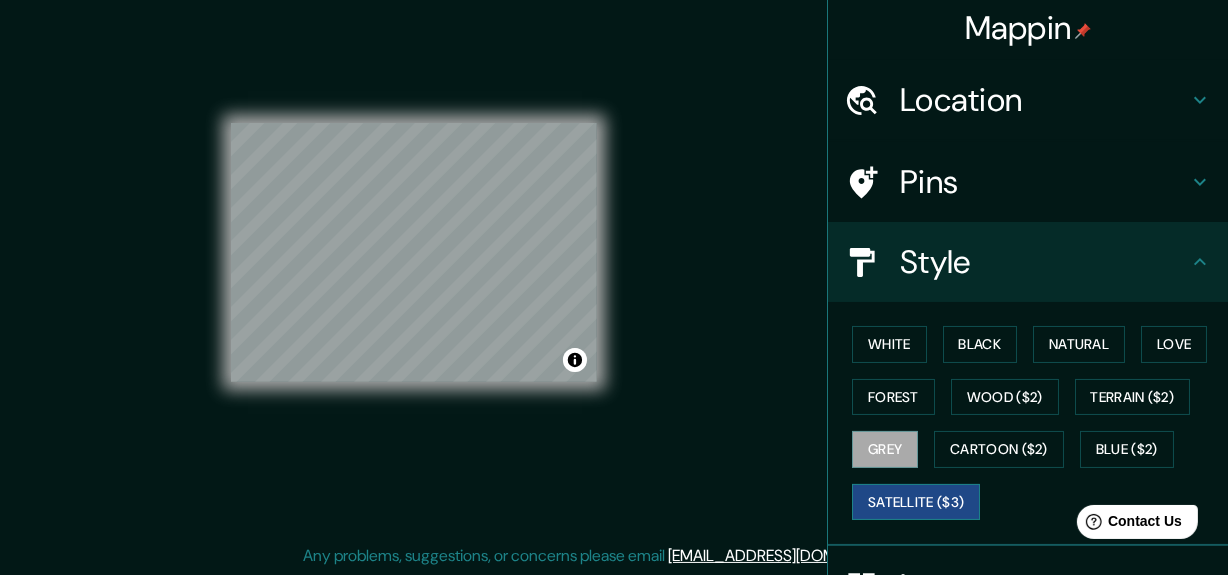 scroll, scrollTop: 0, scrollLeft: 0, axis: both 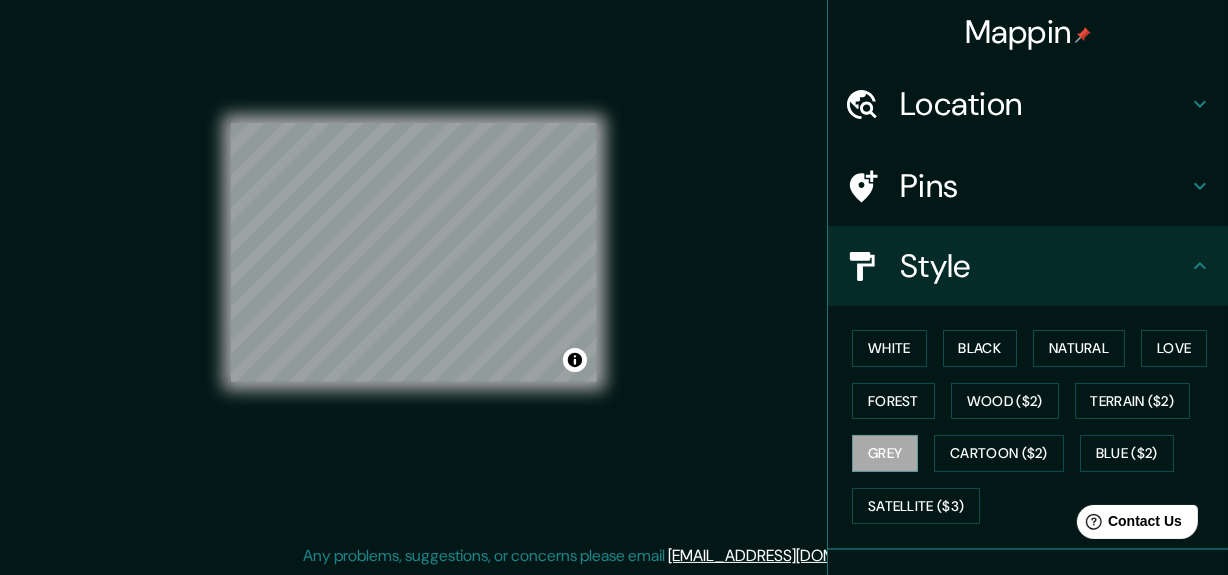 click on "Style" at bounding box center [1044, 266] 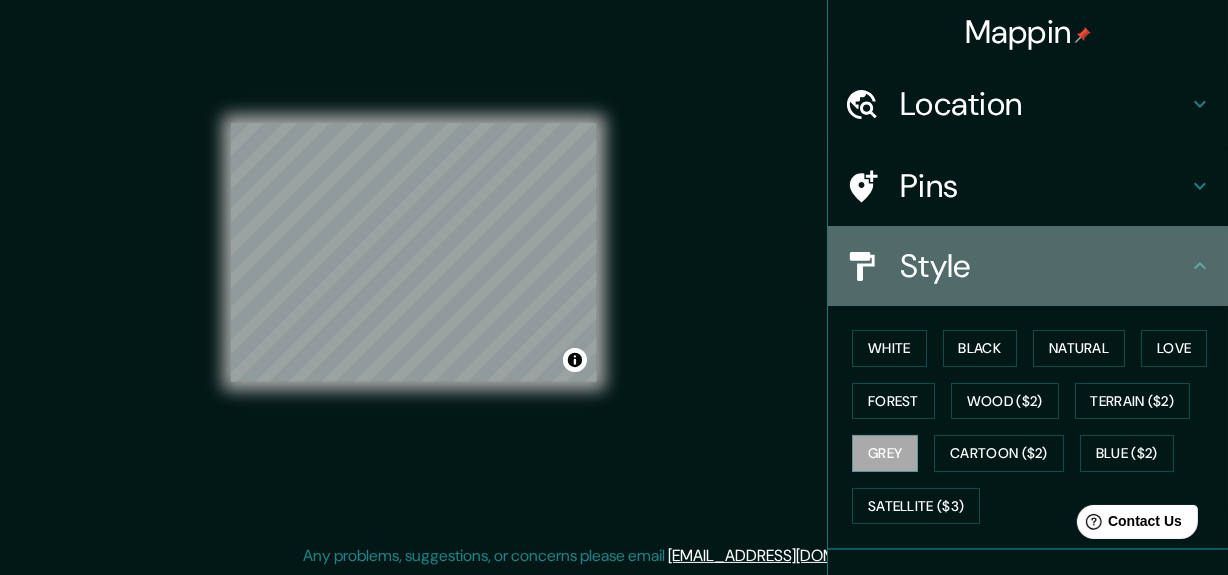 click 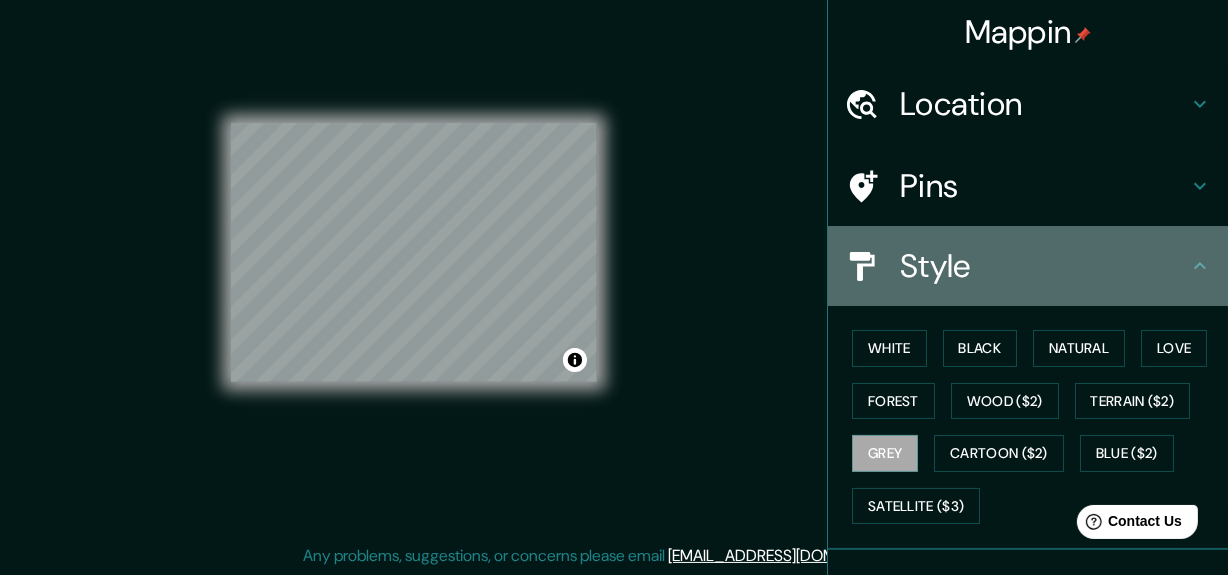 click 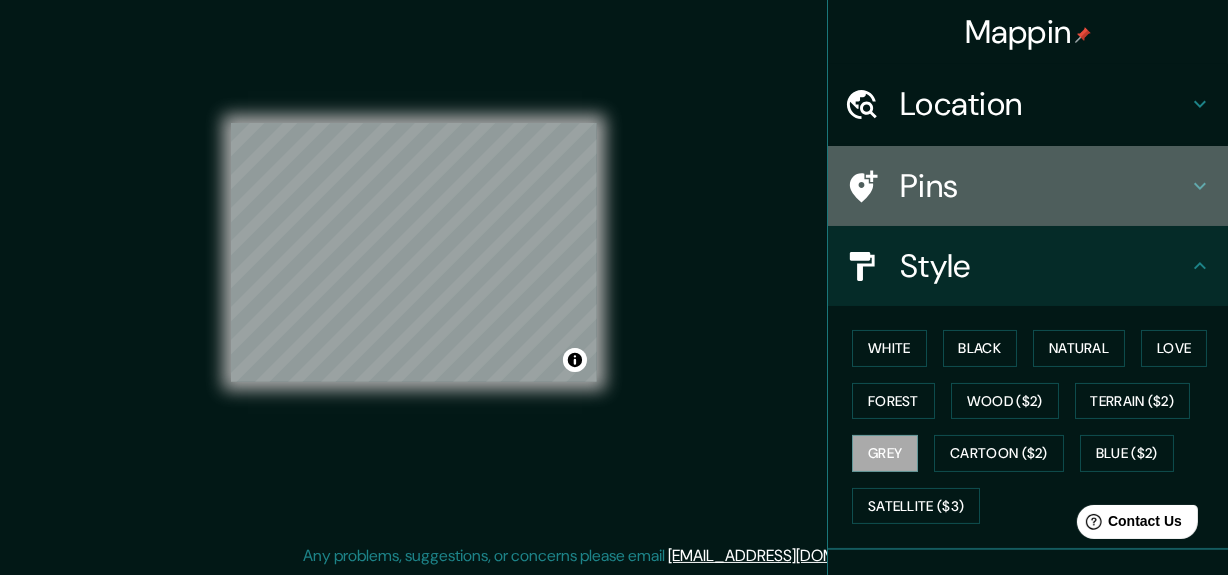 click on "Pins" at bounding box center (1044, 186) 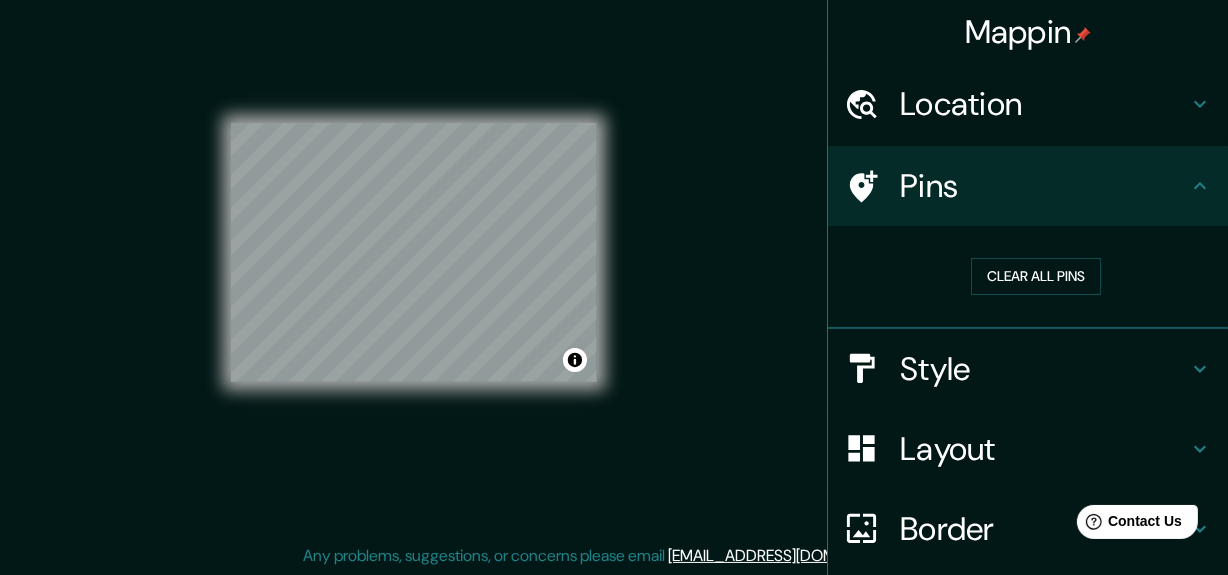 scroll, scrollTop: 158, scrollLeft: 0, axis: vertical 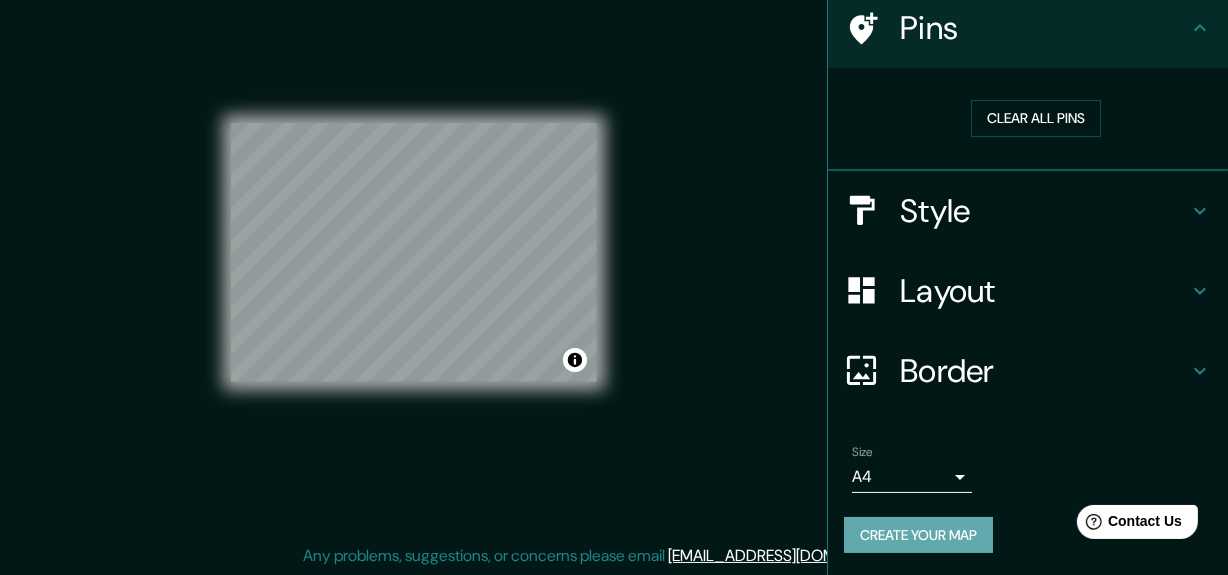 click on "Create your map" at bounding box center [918, 535] 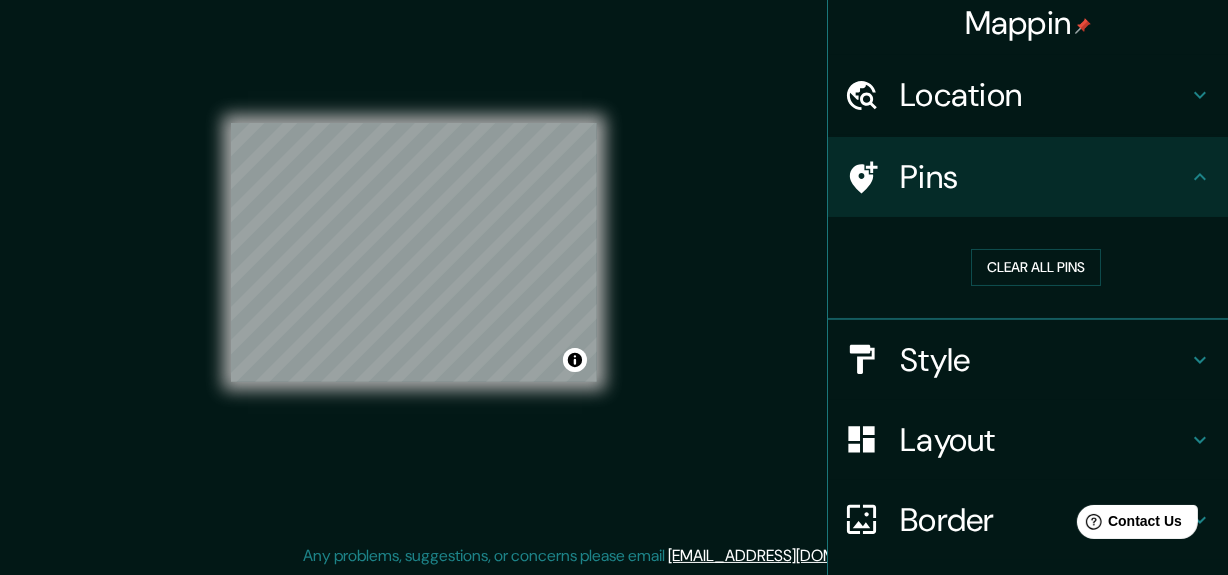 scroll, scrollTop: 0, scrollLeft: 0, axis: both 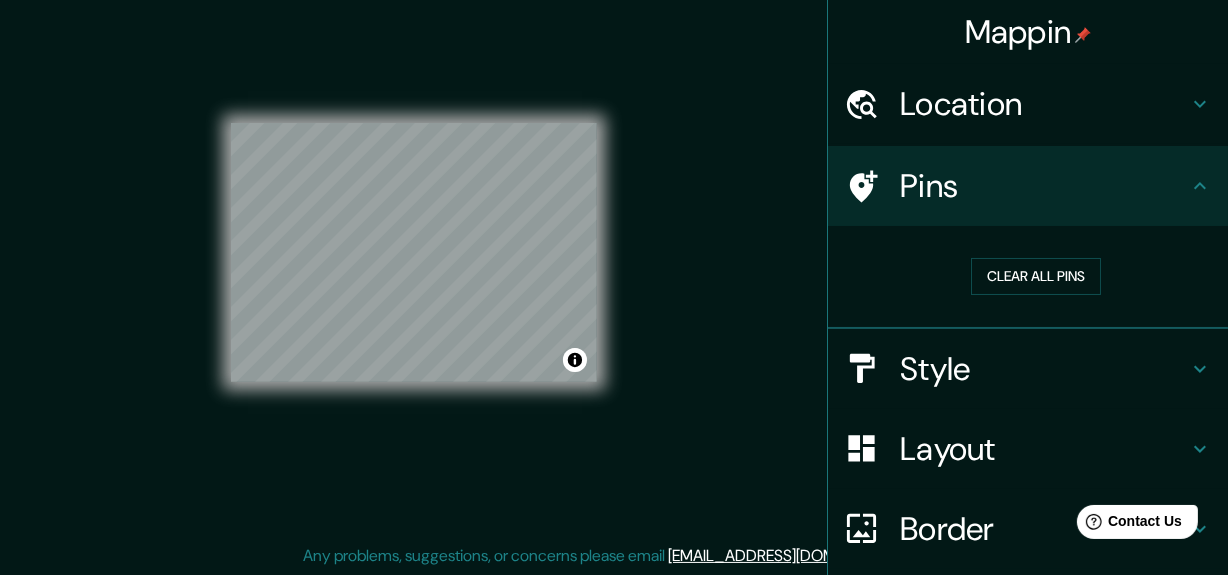 click on "Pins" at bounding box center [1028, 186] 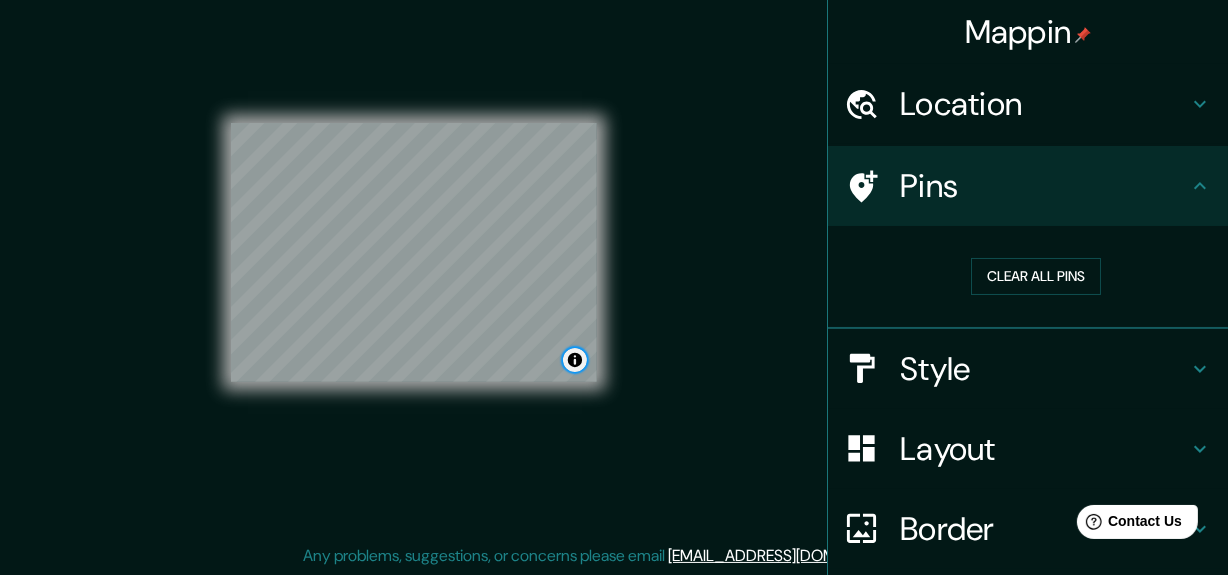 click at bounding box center [575, 360] 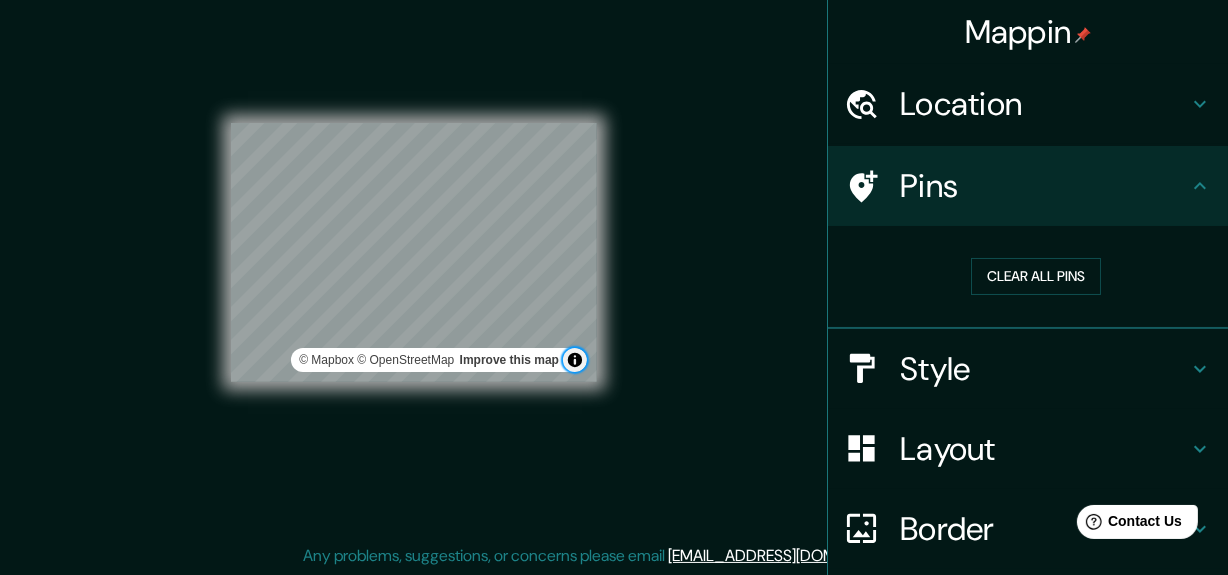 click at bounding box center (575, 360) 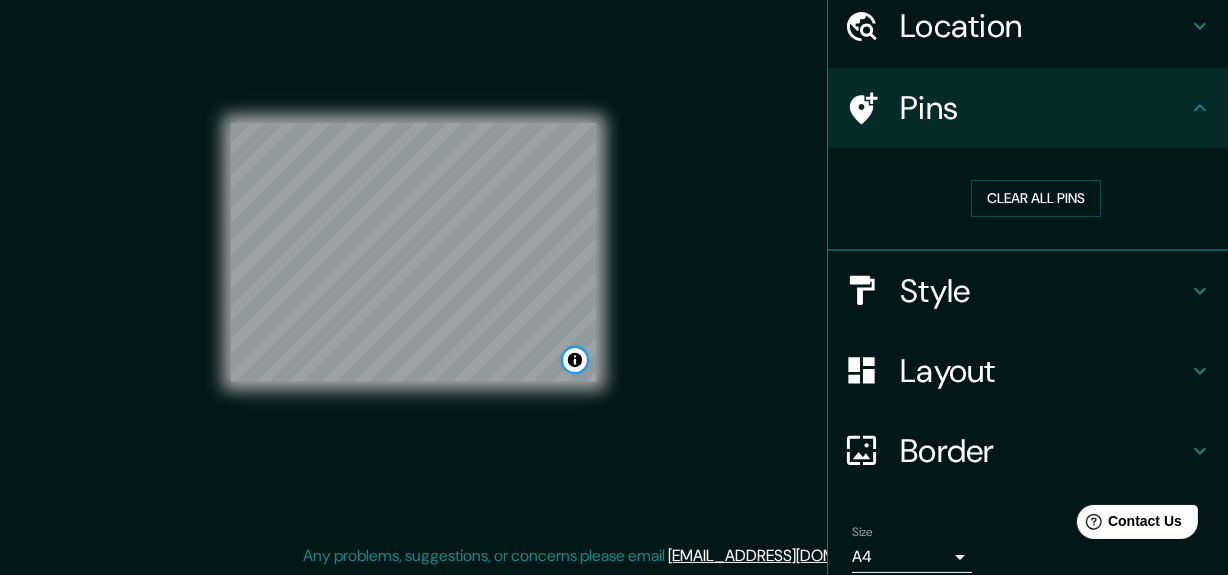 scroll, scrollTop: 158, scrollLeft: 0, axis: vertical 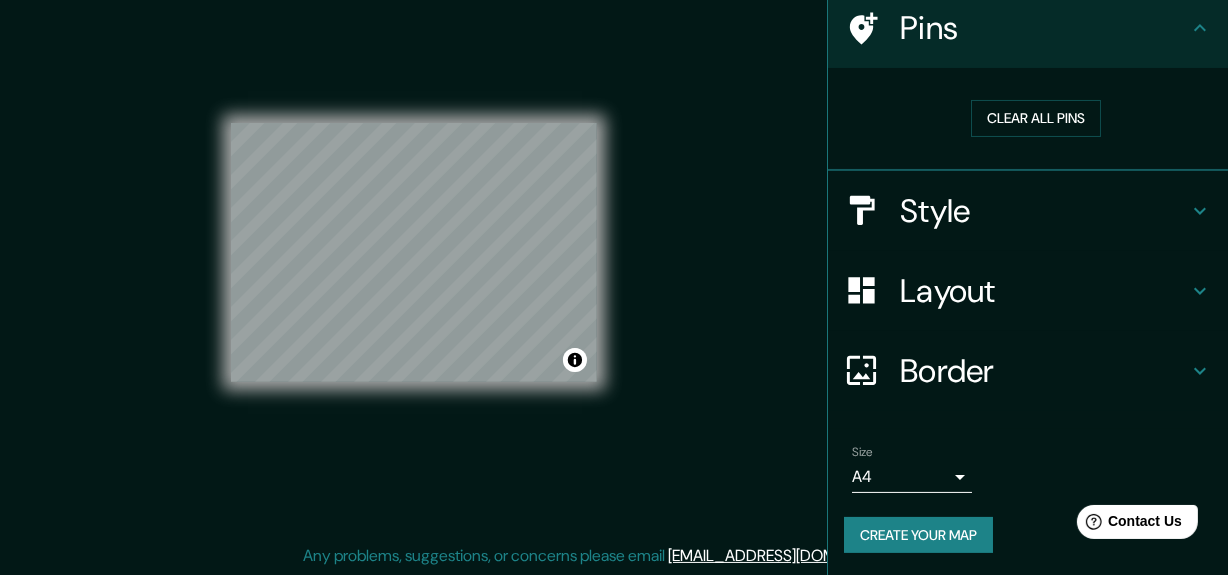click on "Create your map" at bounding box center (918, 535) 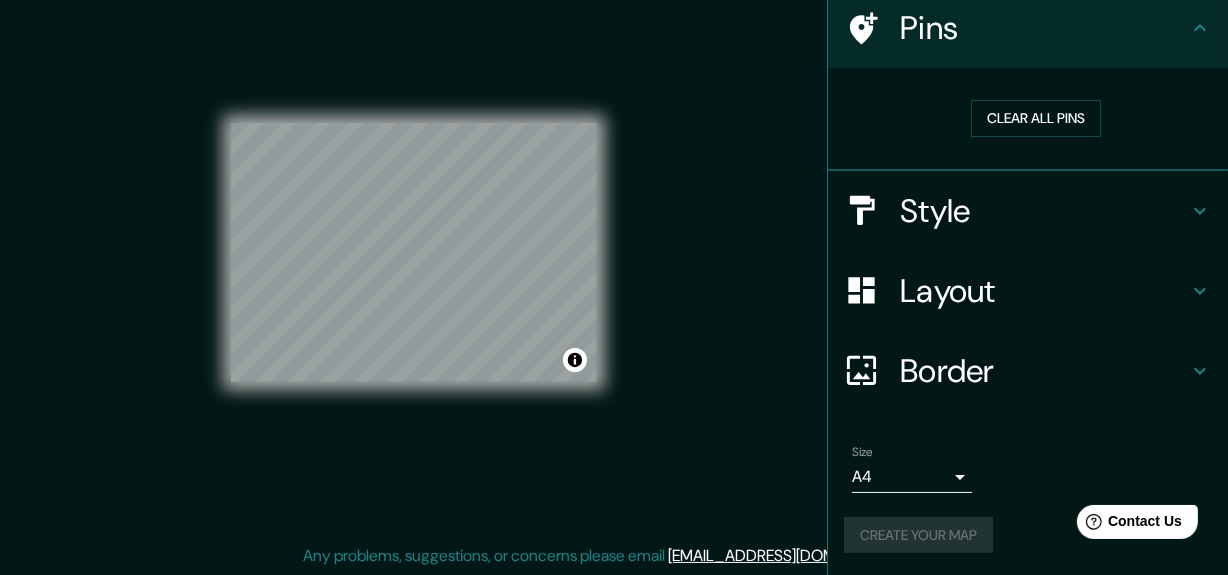 drag, startPoint x: 921, startPoint y: 529, endPoint x: 929, endPoint y: 517, distance: 14.422205 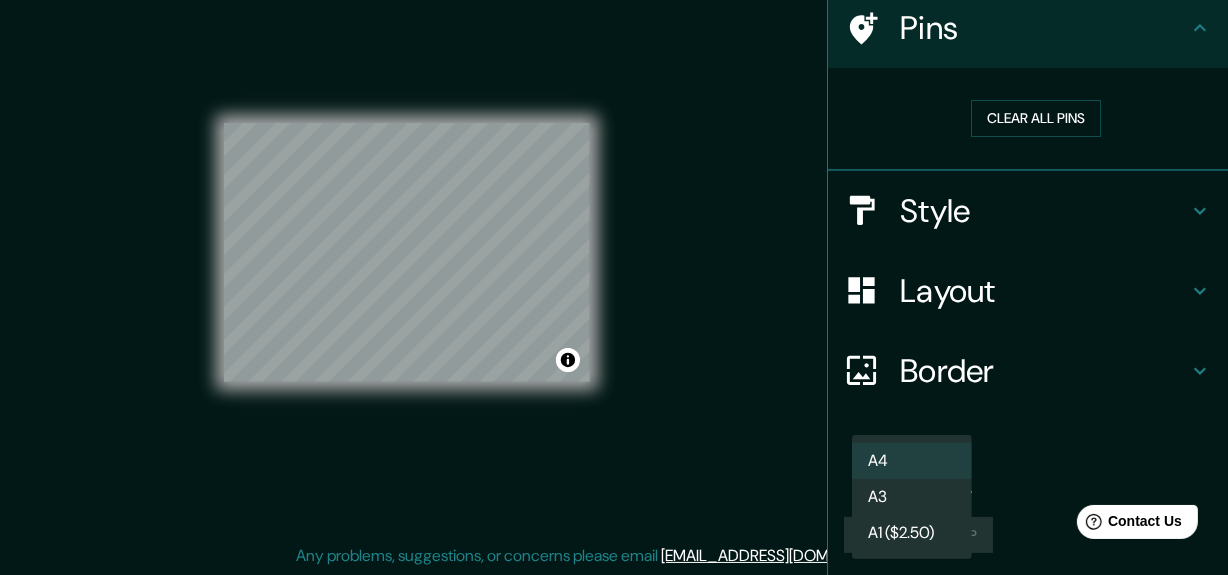 click on "Mappin Location [GEOGRAPHIC_DATA][PERSON_NAME], [GEOGRAPHIC_DATA], [GEOGRAPHIC_DATA] Pins Clear all pins Style Layout Border Choose a border.  Hint : you can make layers of the frame opaque to create some cool effects. None Simple Transparent Fancy Size A4 single Create your map © Mapbox   © OpenStreetMap   Improve this map Any problems, suggestions, or concerns please email    [EMAIL_ADDRESS][DOMAIN_NAME] . . . A4 A3 A1 ($2.50)" at bounding box center (614, 249) 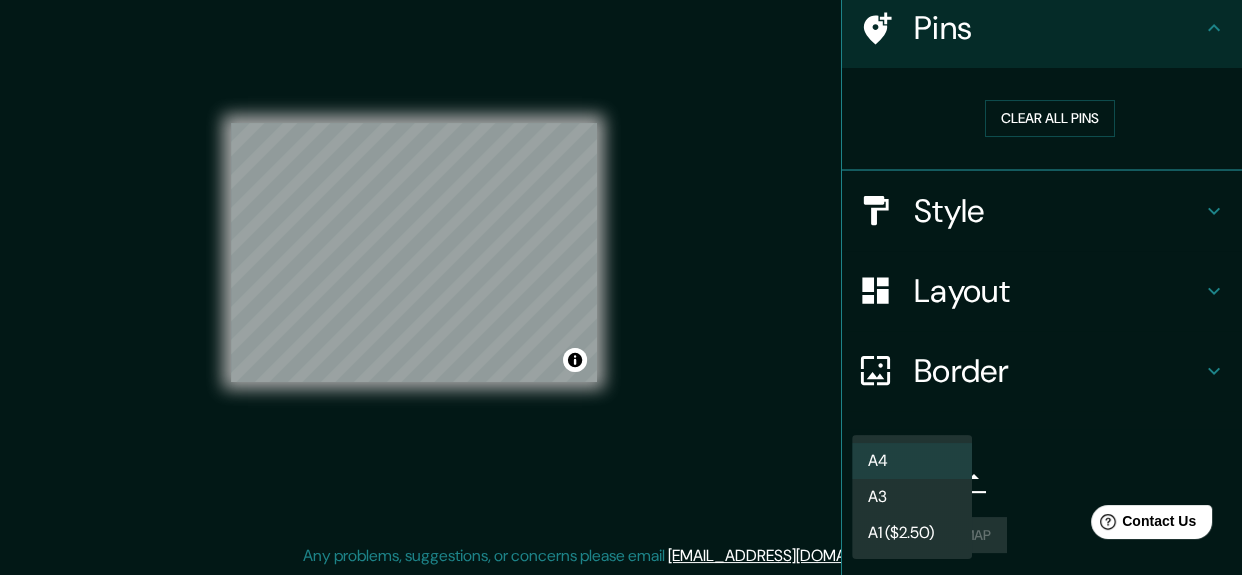 click on "A3" at bounding box center [912, 497] 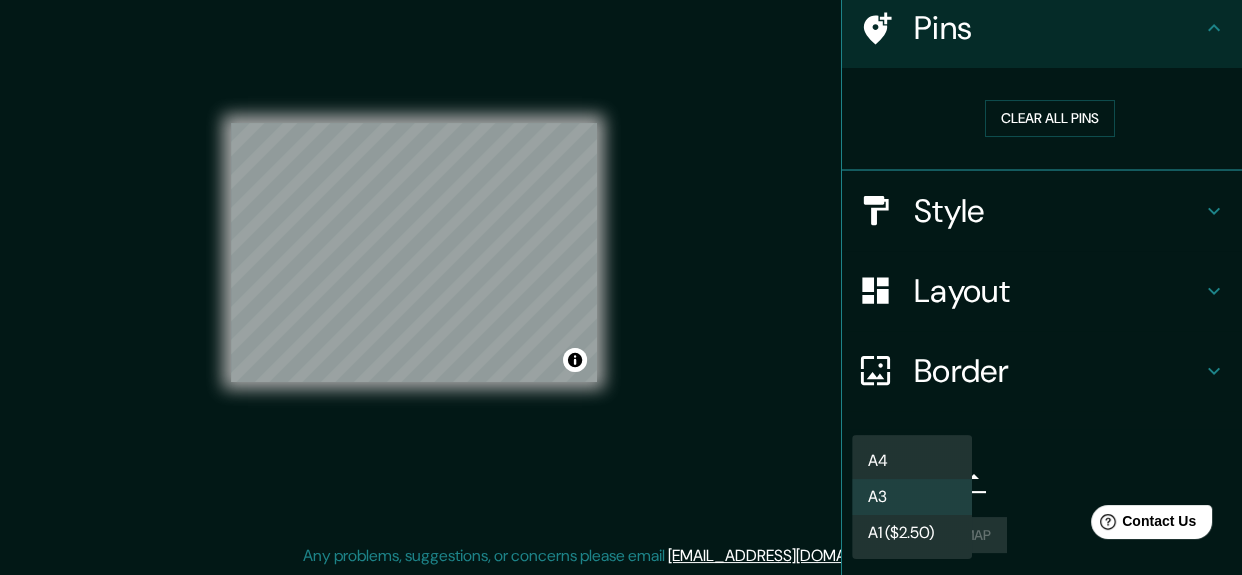 click on "Mappin Location [GEOGRAPHIC_DATA][PERSON_NAME], [GEOGRAPHIC_DATA], [GEOGRAPHIC_DATA] Pins Clear all pins Style Layout Border Choose a border.  Hint : you can make layers of the frame opaque to create some cool effects. None Simple Transparent Fancy Size A3 a4 Create your map © Mapbox   © OpenStreetMap   Improve this map Any problems, suggestions, or concerns please email    [EMAIL_ADDRESS][DOMAIN_NAME] . . . A4 A3 A1 ($2.50)" at bounding box center [621, 249] 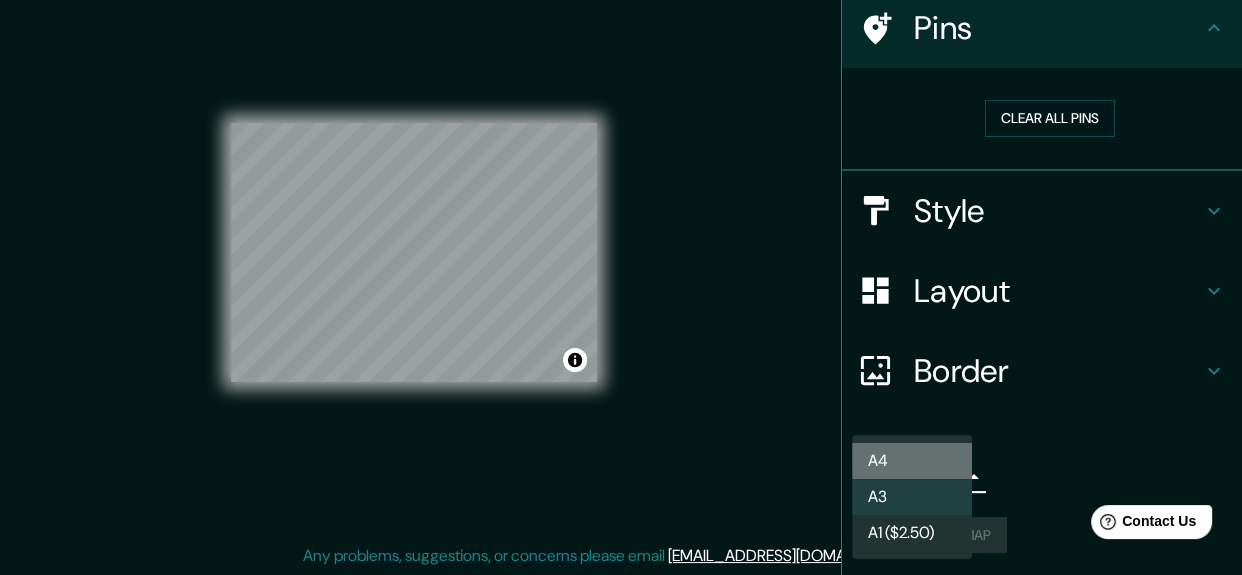 click on "A4" at bounding box center [912, 461] 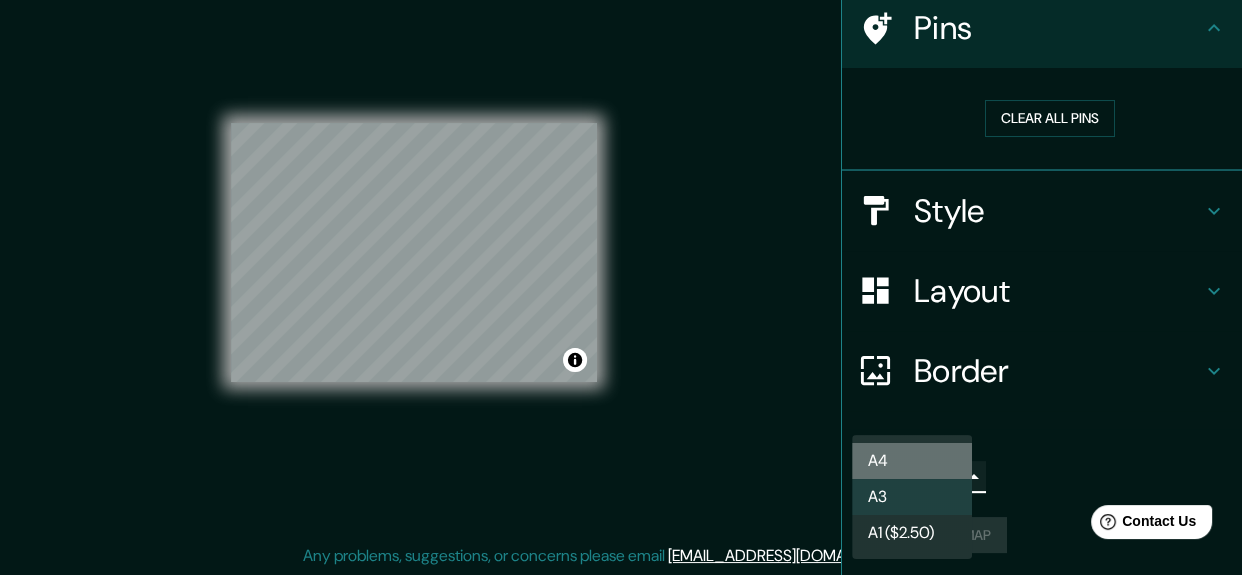type on "single" 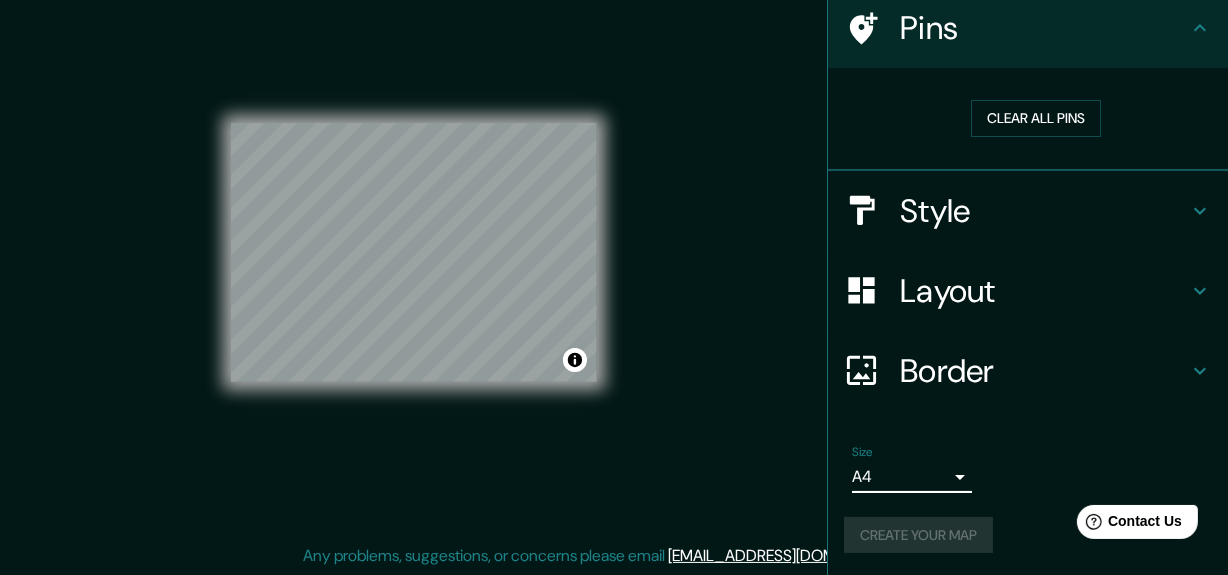 click on "Create your map" at bounding box center (1028, 535) 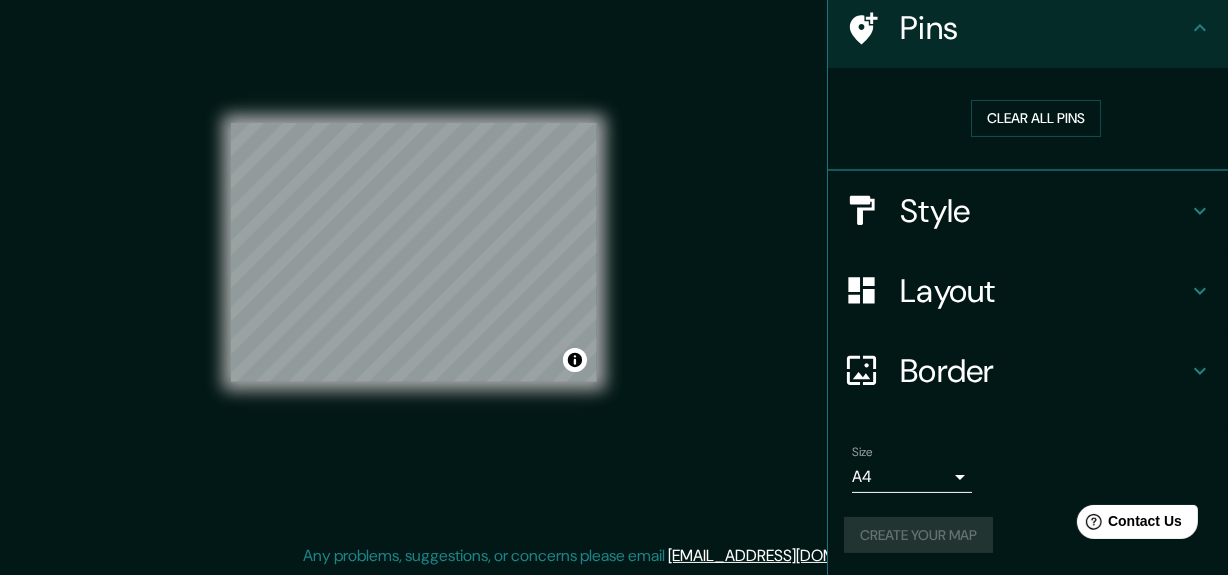 click on "Create your map" at bounding box center [1028, 535] 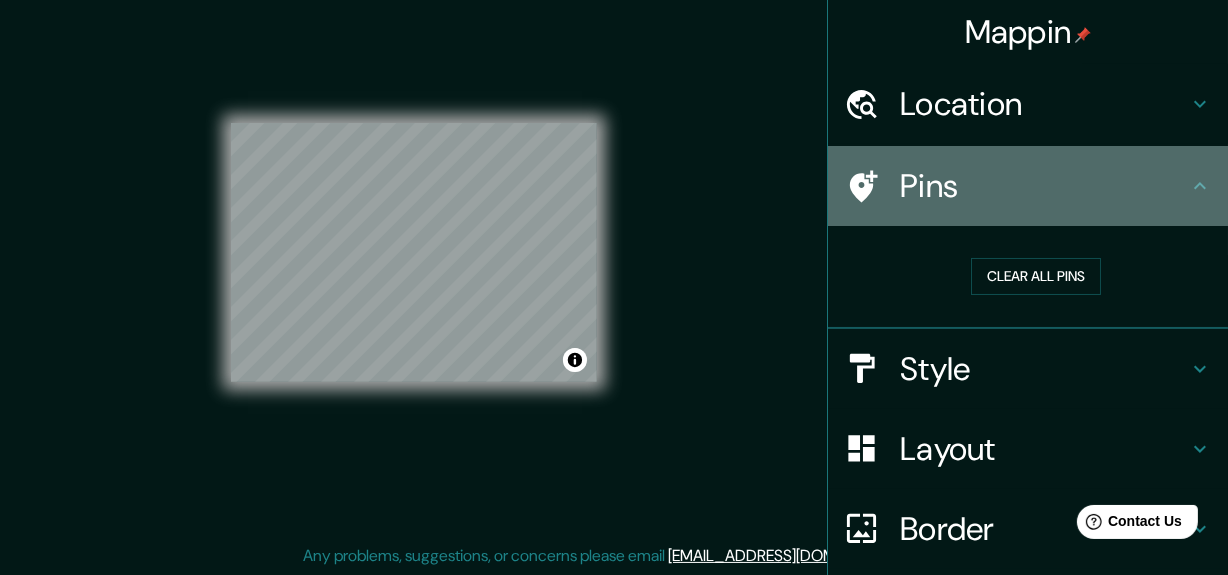 drag, startPoint x: 1141, startPoint y: 213, endPoint x: 1152, endPoint y: 203, distance: 14.866069 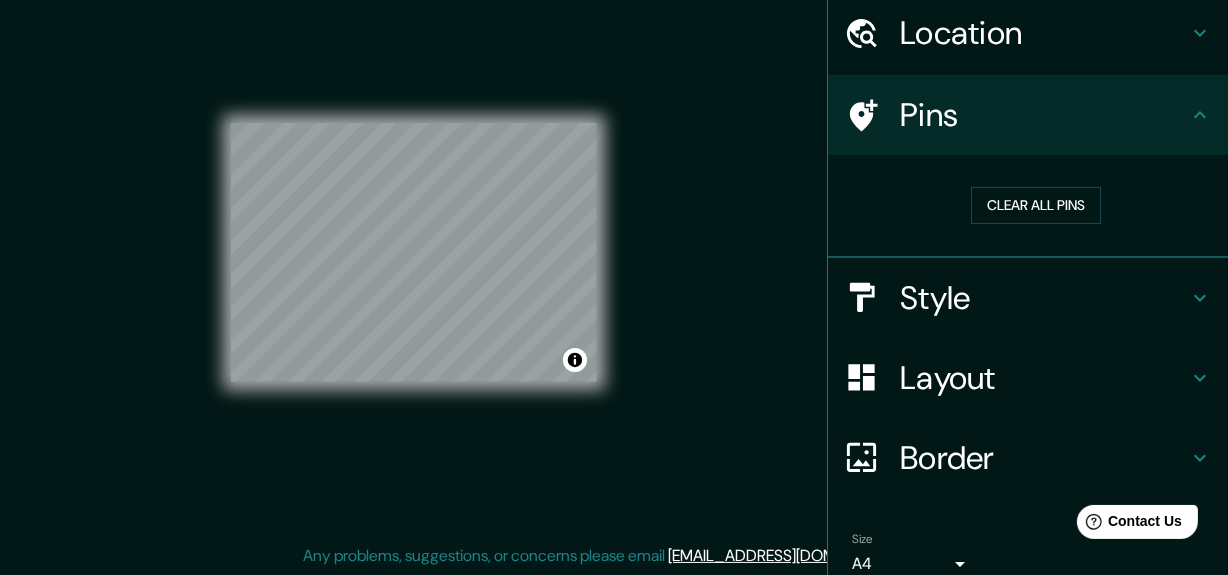 scroll, scrollTop: 158, scrollLeft: 0, axis: vertical 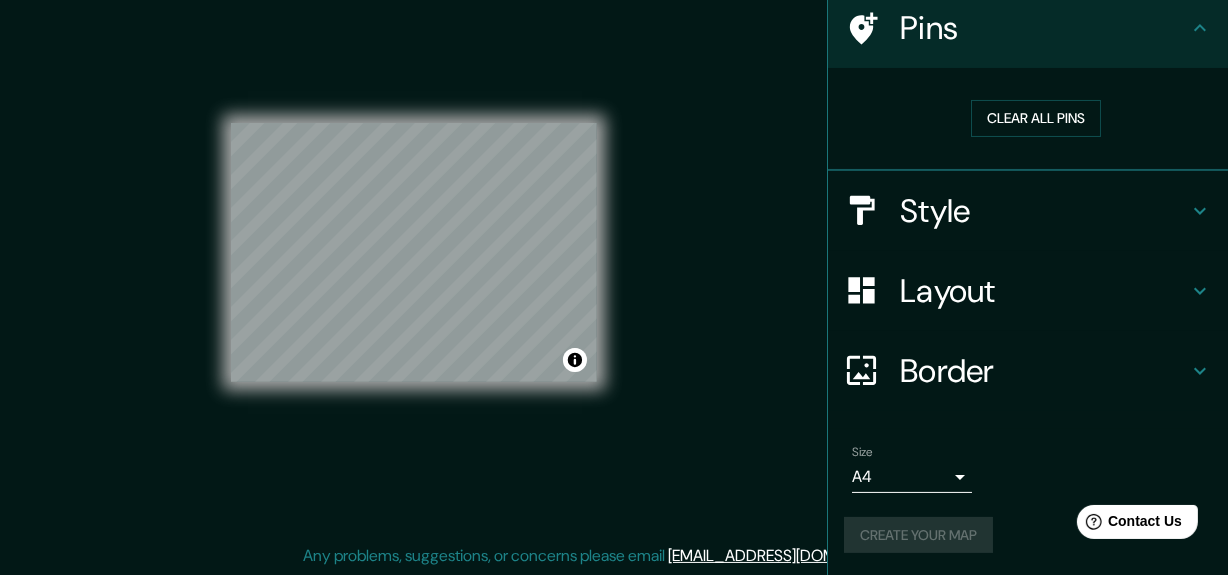 click on "Create your map" at bounding box center [1028, 535] 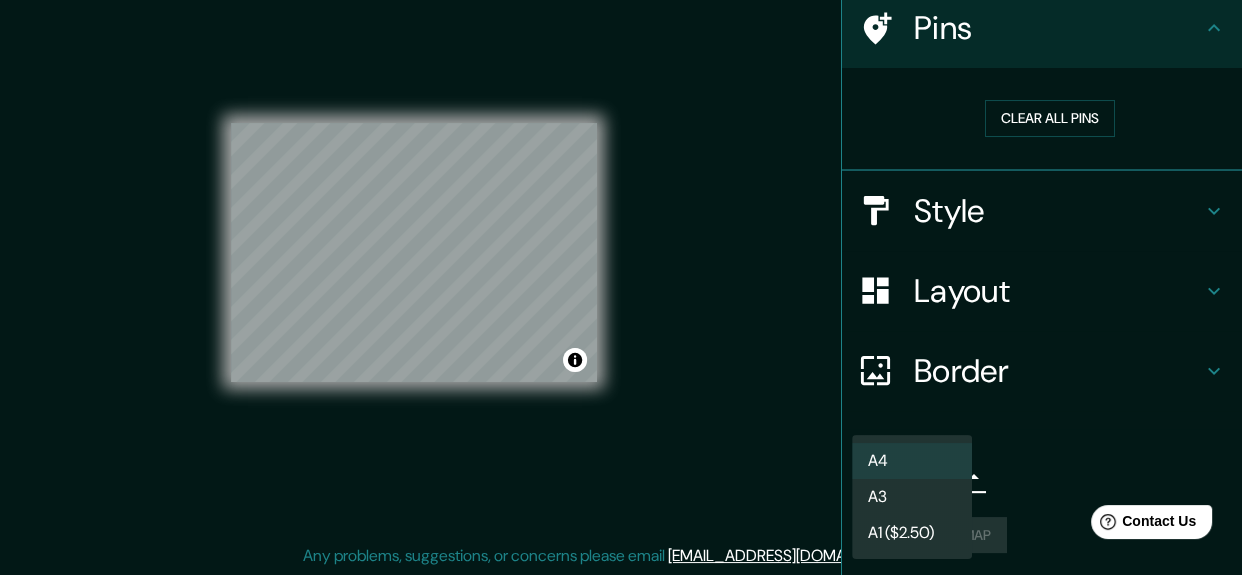 click on "A4" at bounding box center (912, 461) 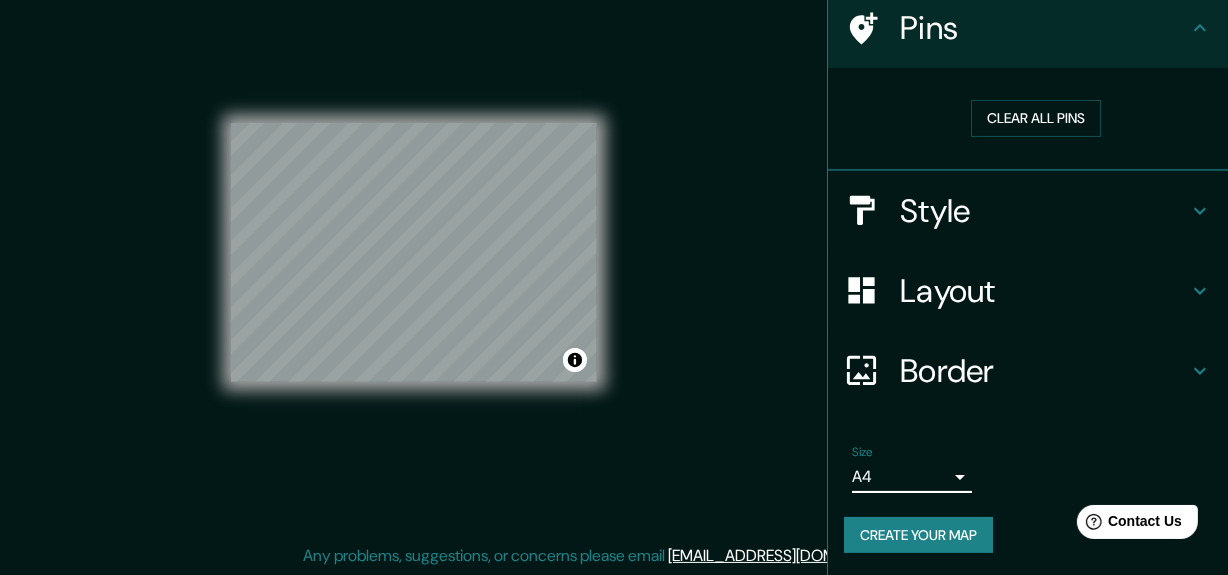 click on "Mappin Location [GEOGRAPHIC_DATA][PERSON_NAME], [GEOGRAPHIC_DATA], [GEOGRAPHIC_DATA] Pins Clear all pins Style Layout Border Choose a border.  Hint : you can make layers of the frame opaque to create some cool effects. None Simple Transparent Fancy Size A4 single Create your map © Mapbox   © OpenStreetMap   Improve this map Any problems, suggestions, or concerns please email    [EMAIL_ADDRESS][DOMAIN_NAME] . . ." at bounding box center [614, 249] 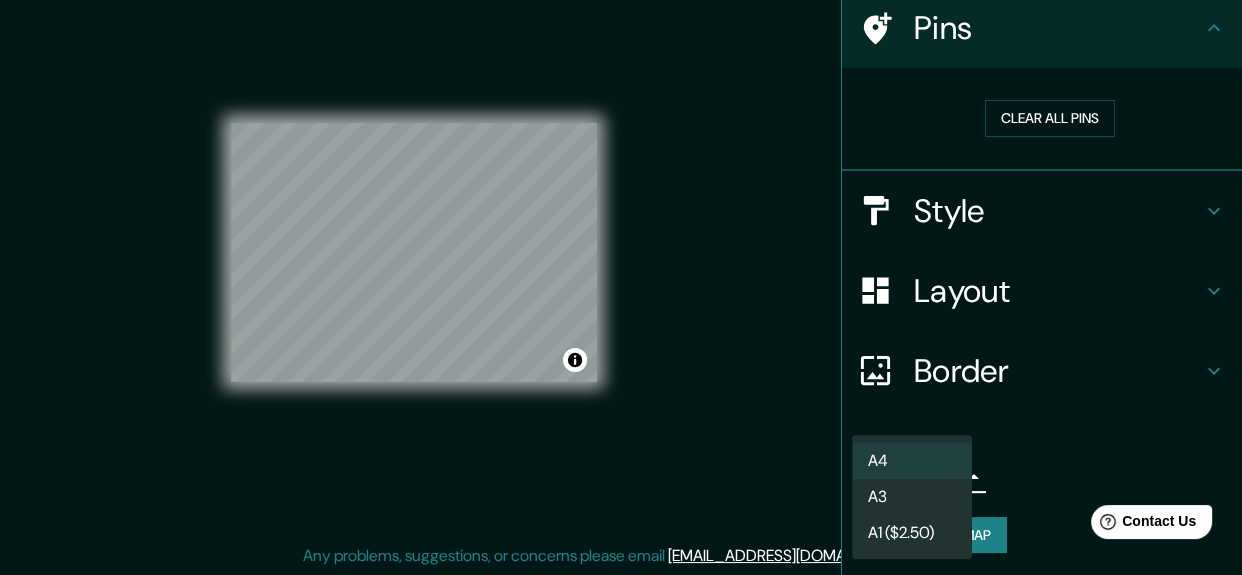 click at bounding box center (621, 287) 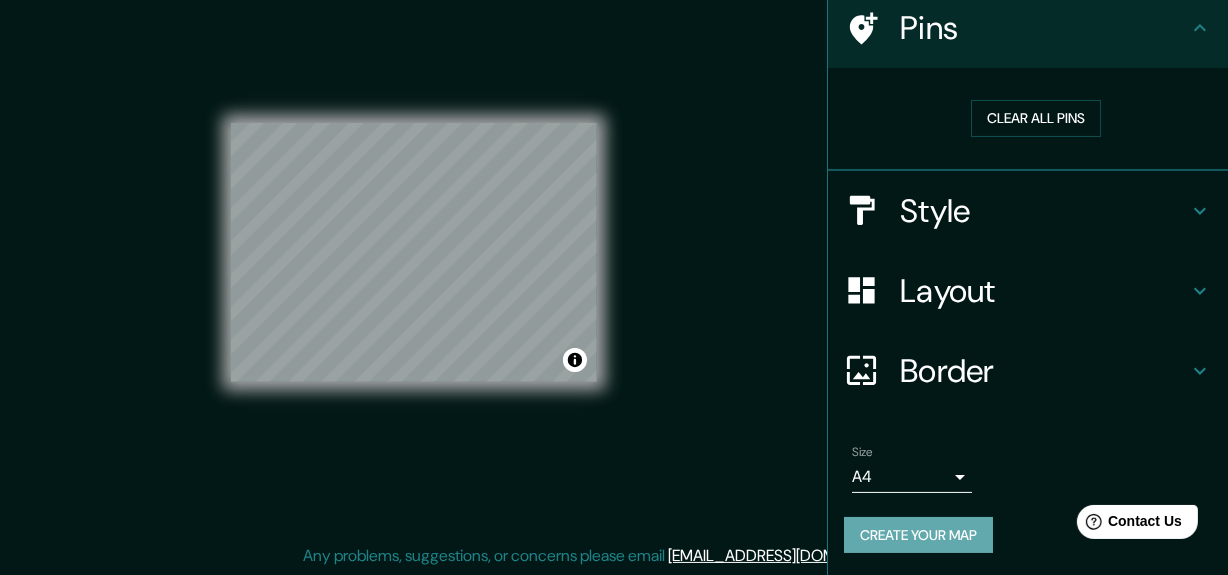 click on "Create your map" at bounding box center (918, 535) 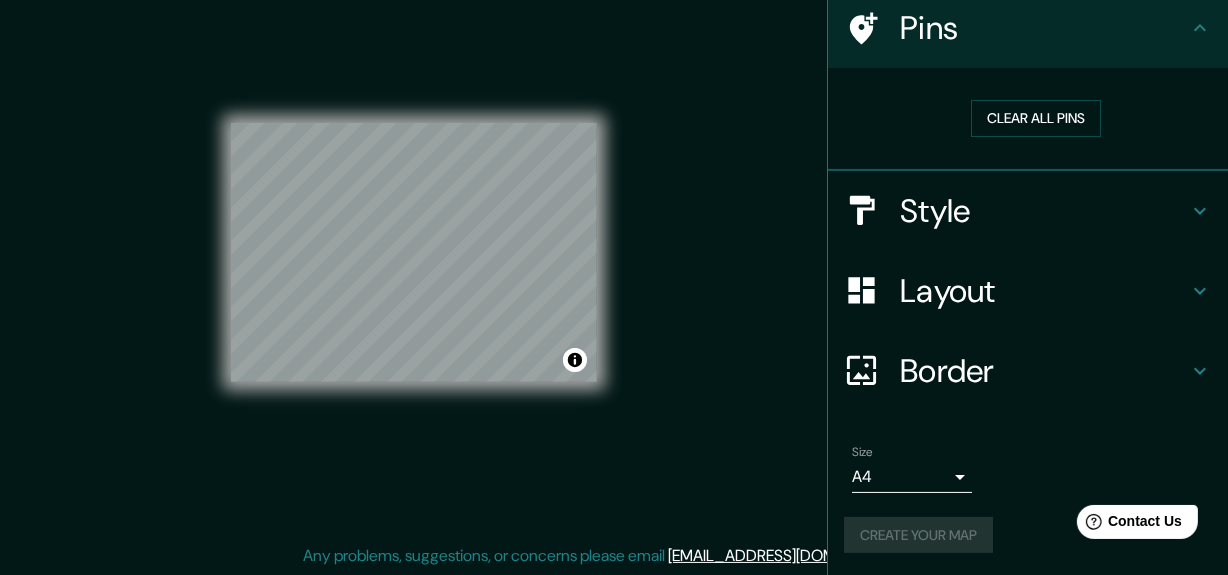 click on "Border" at bounding box center (1044, 371) 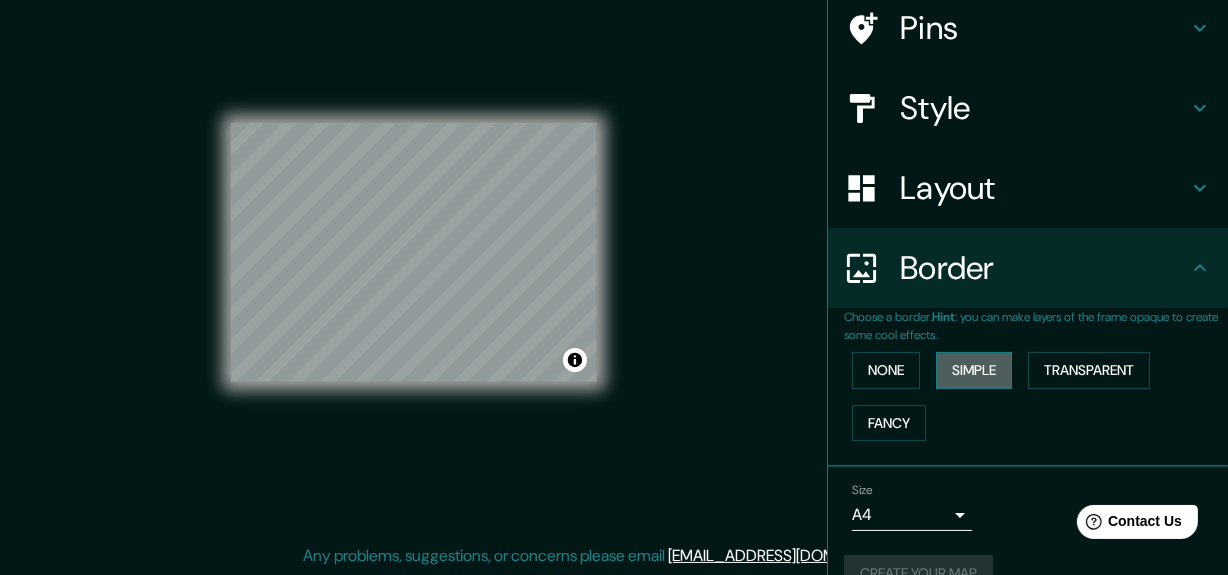 click on "Simple" at bounding box center (974, 370) 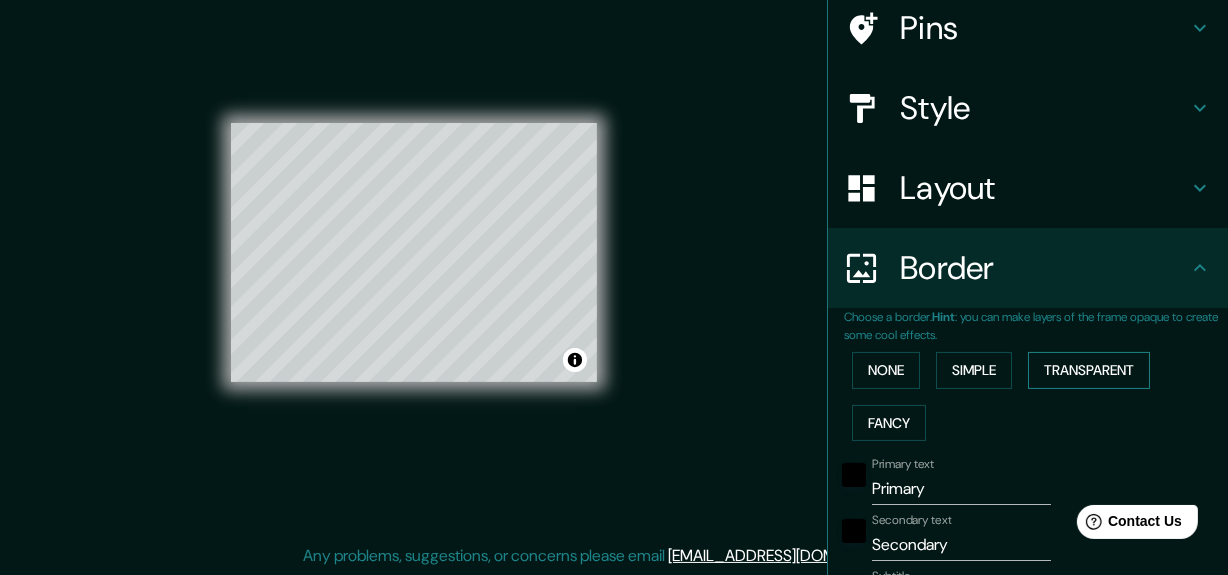 click on "Transparent" at bounding box center [1089, 370] 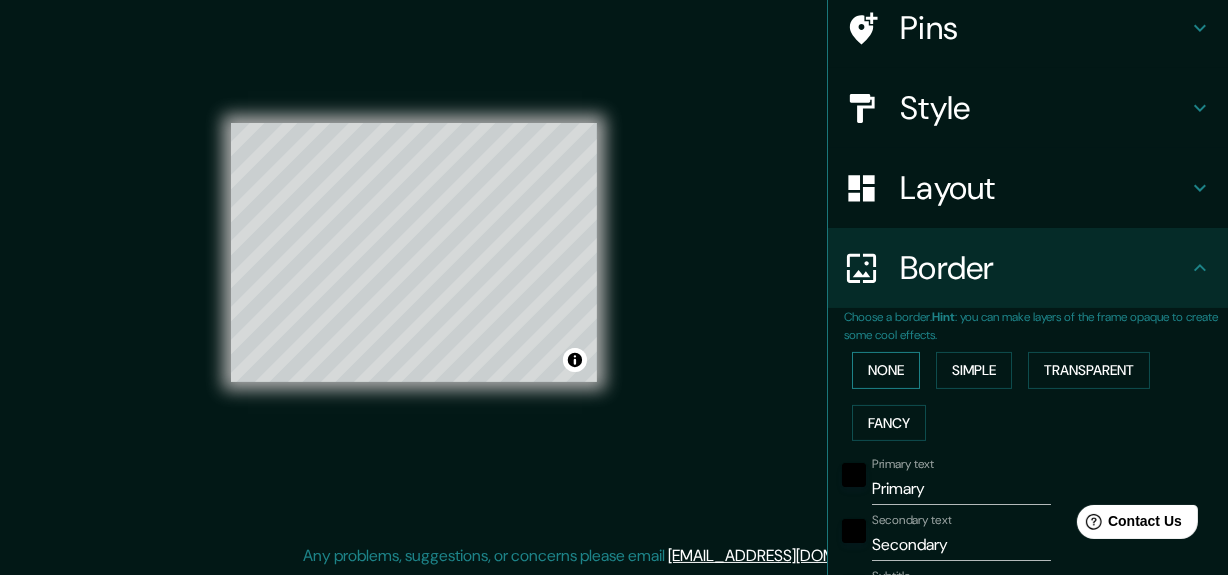 click on "None" at bounding box center [886, 370] 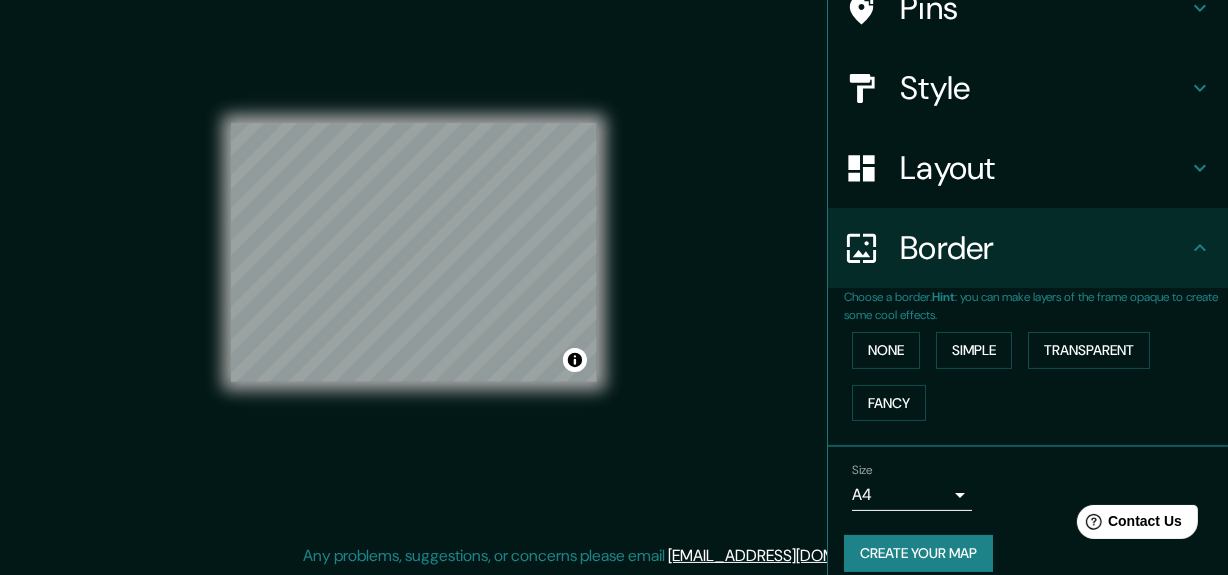 scroll, scrollTop: 197, scrollLeft: 0, axis: vertical 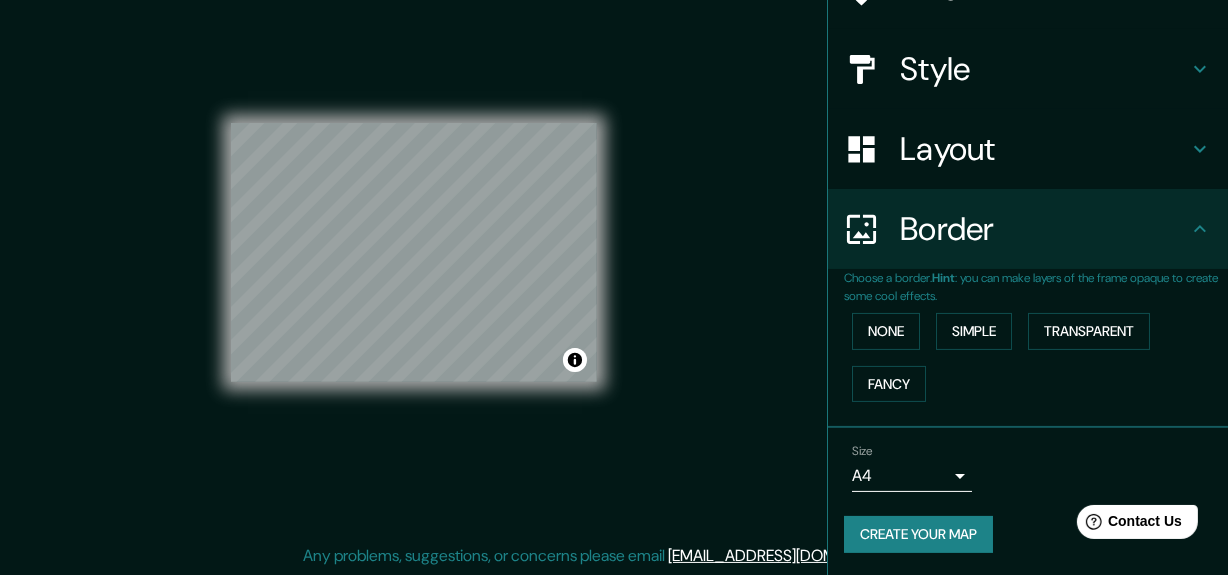 click 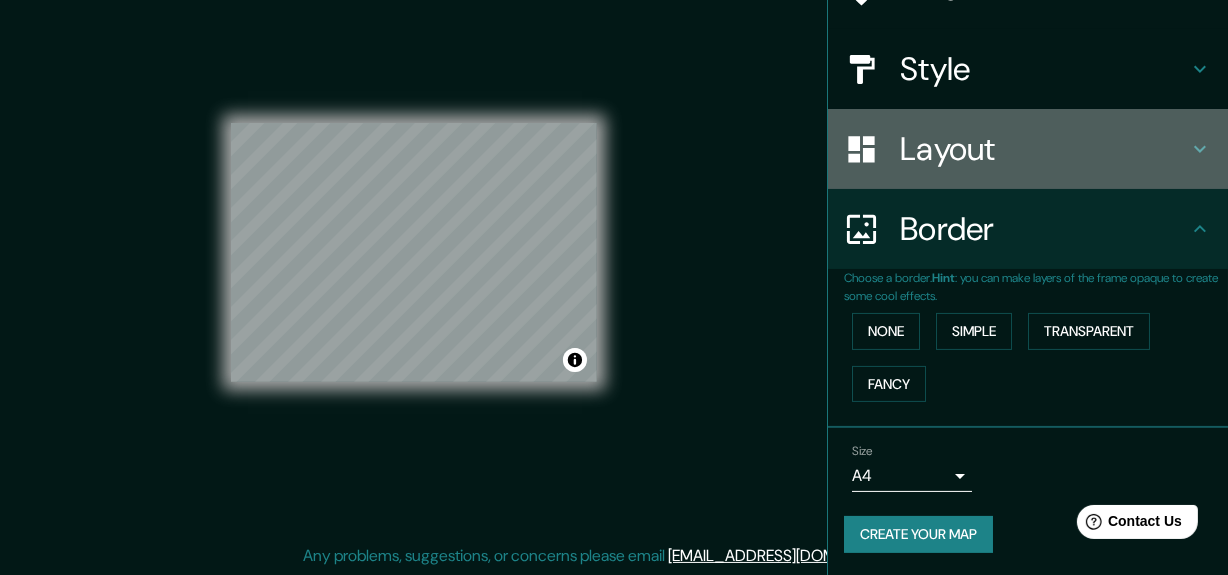 click 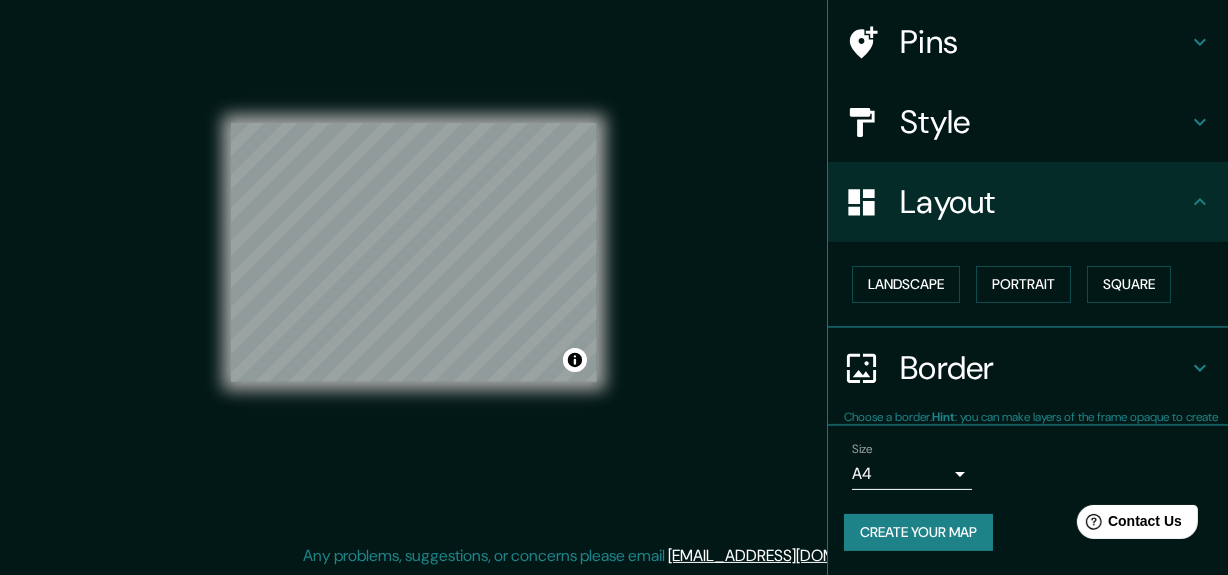 scroll, scrollTop: 142, scrollLeft: 0, axis: vertical 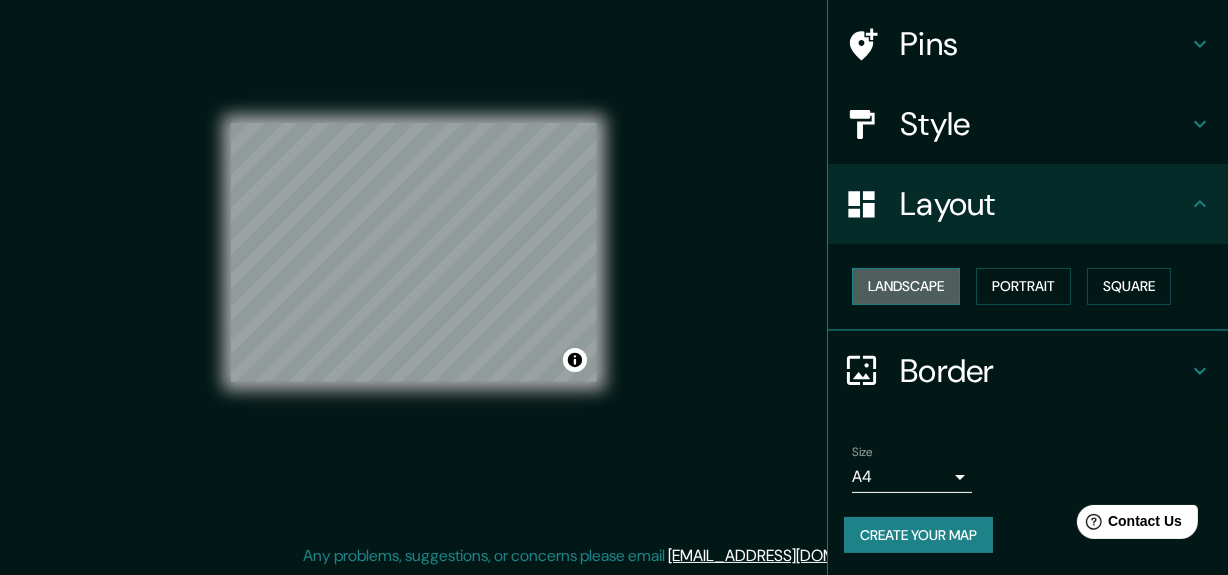 click on "Landscape" at bounding box center [906, 286] 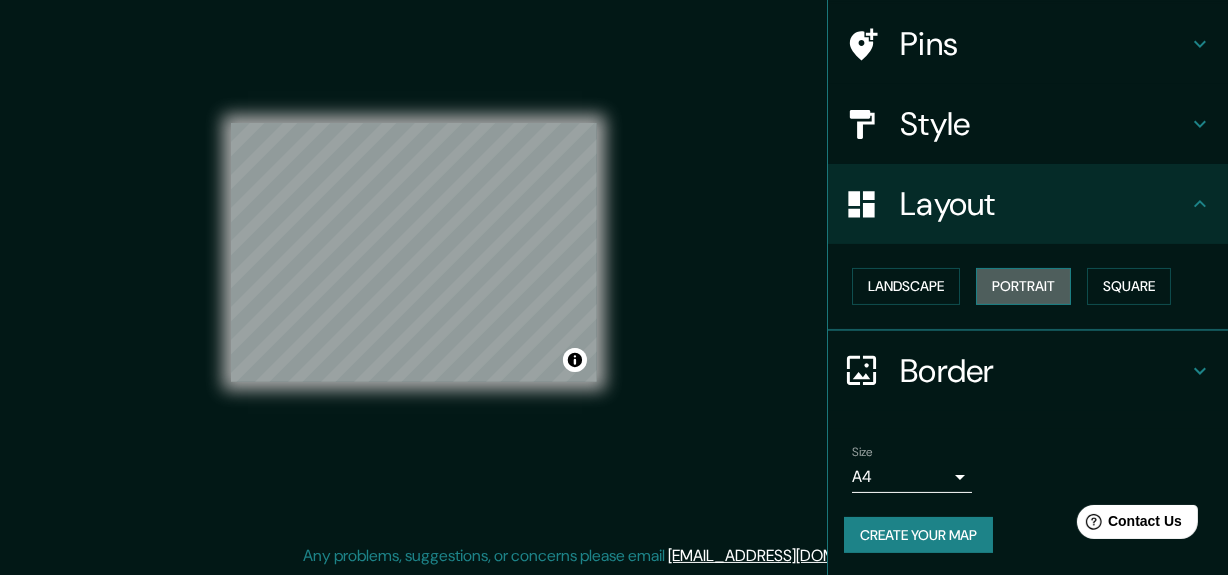 click on "Portrait" at bounding box center [1023, 286] 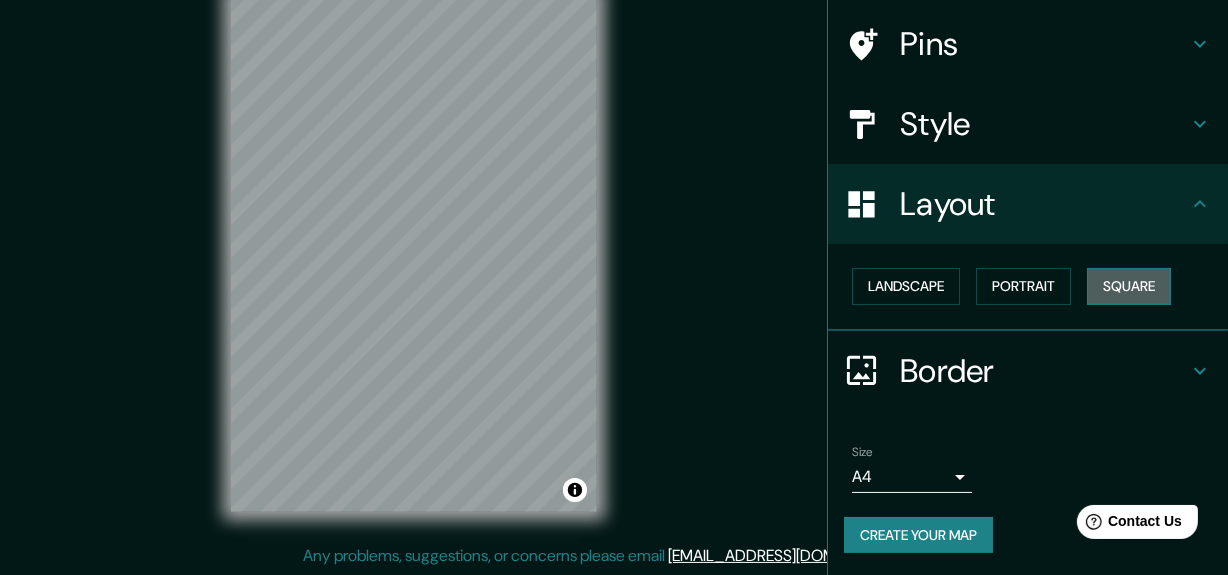 click on "Square" at bounding box center (1129, 286) 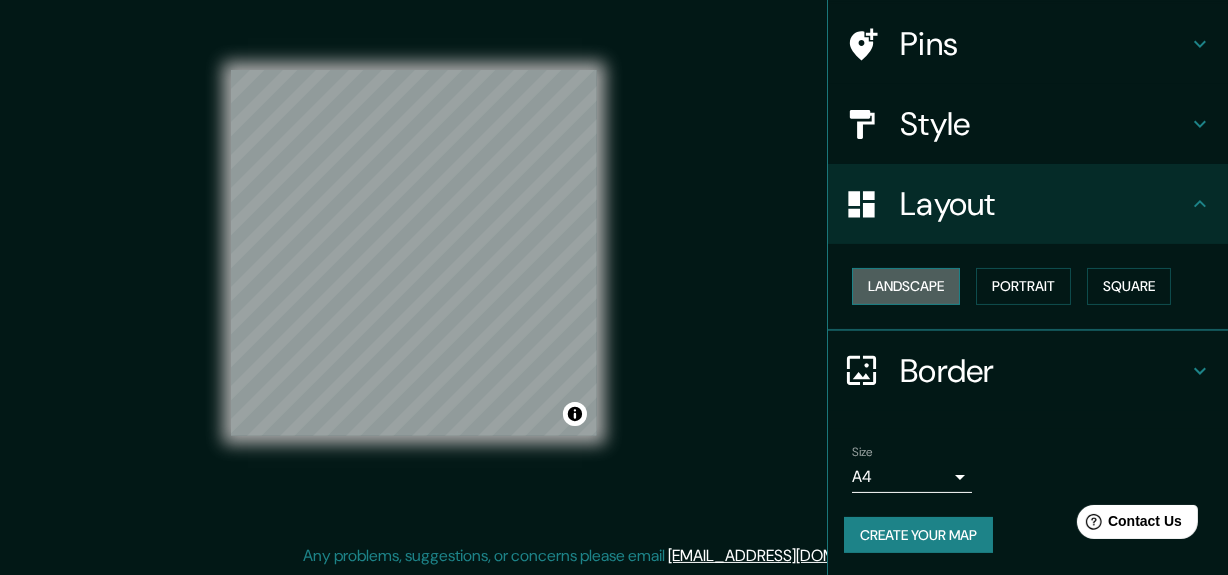 click on "Landscape" at bounding box center [906, 286] 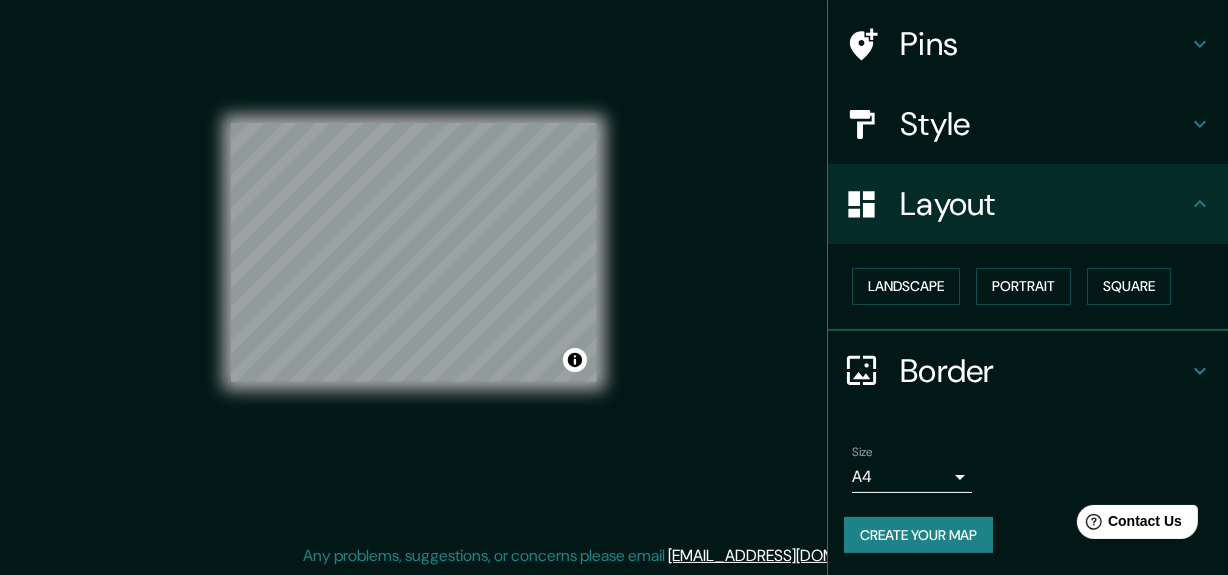 click 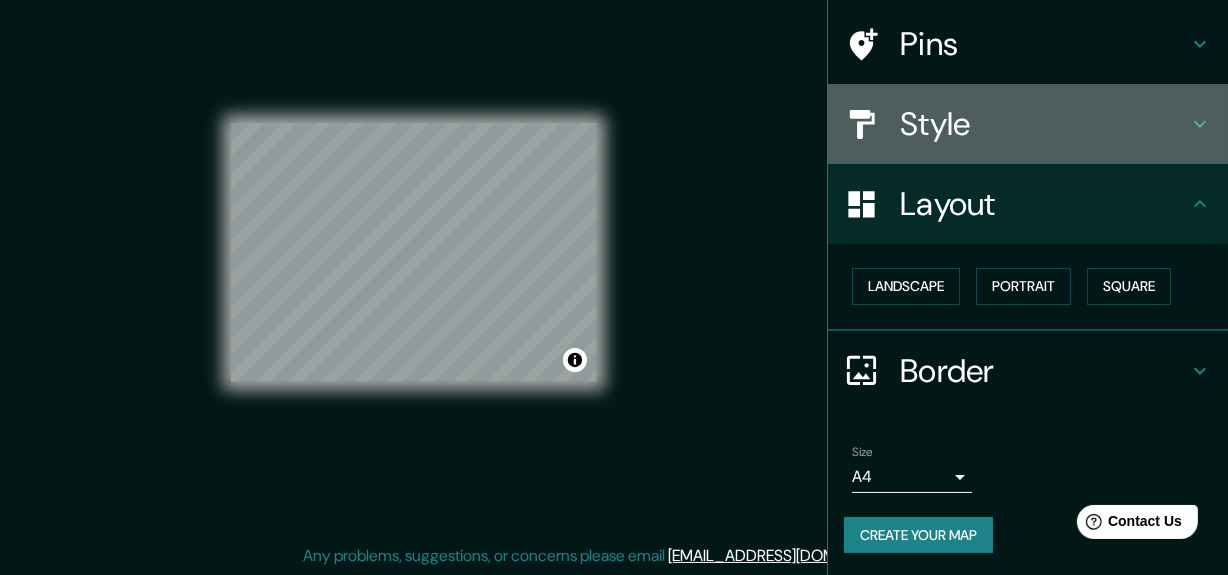 click 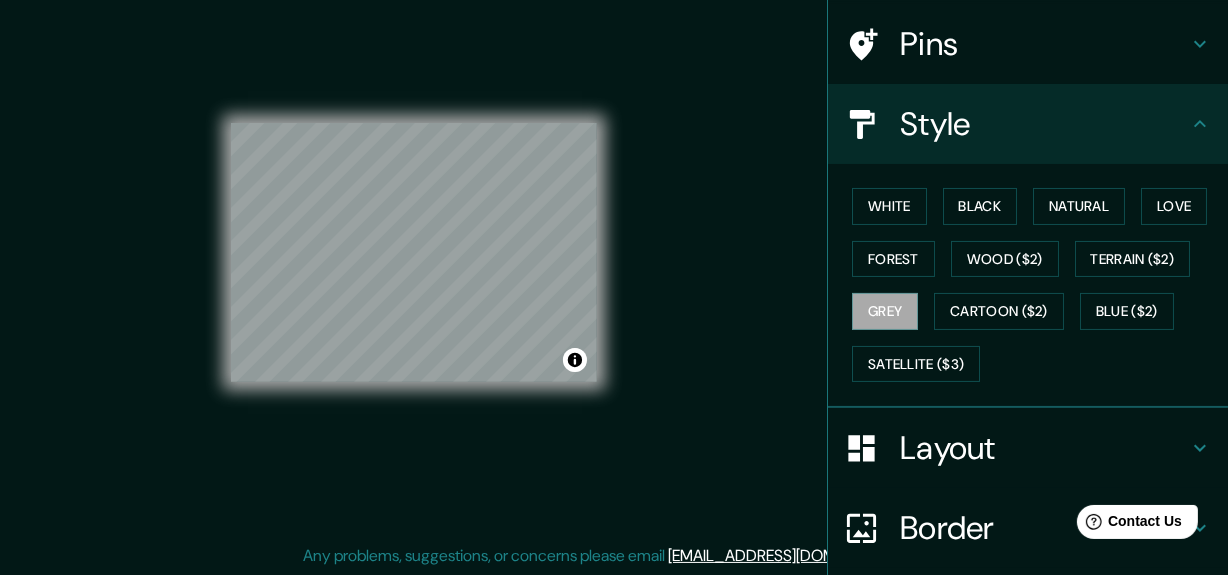 click 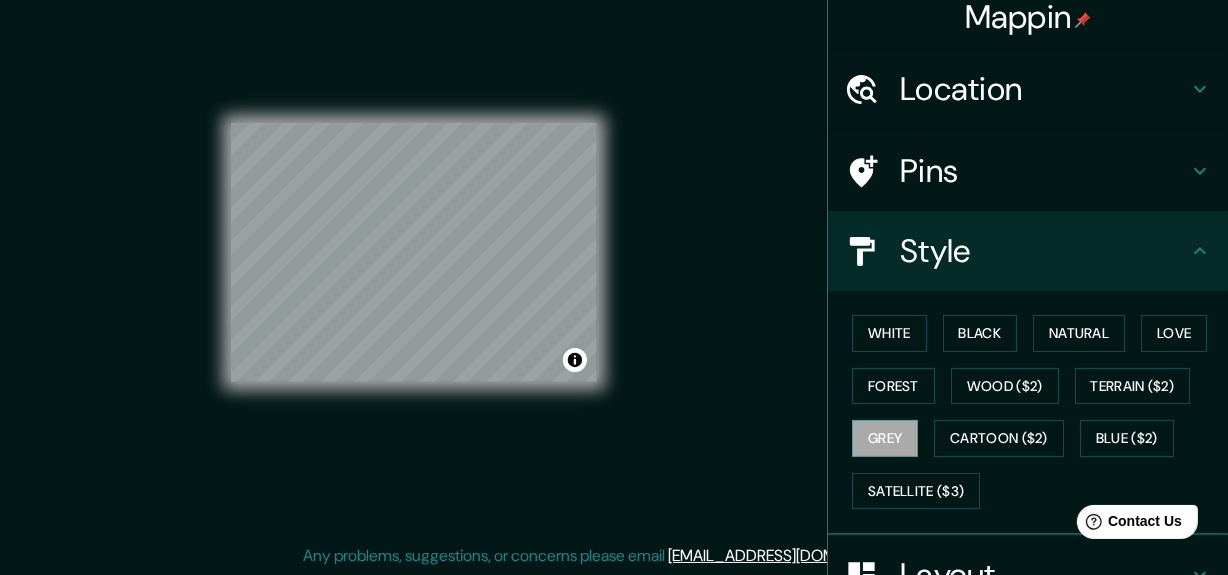 scroll, scrollTop: 0, scrollLeft: 0, axis: both 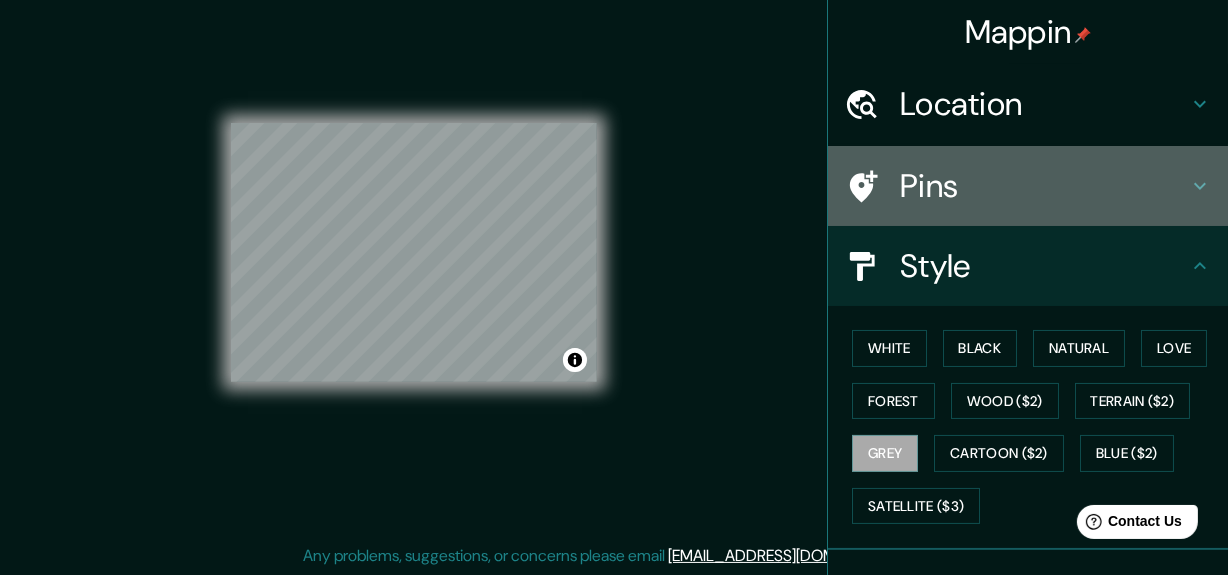 click on "Pins" at bounding box center [1044, 186] 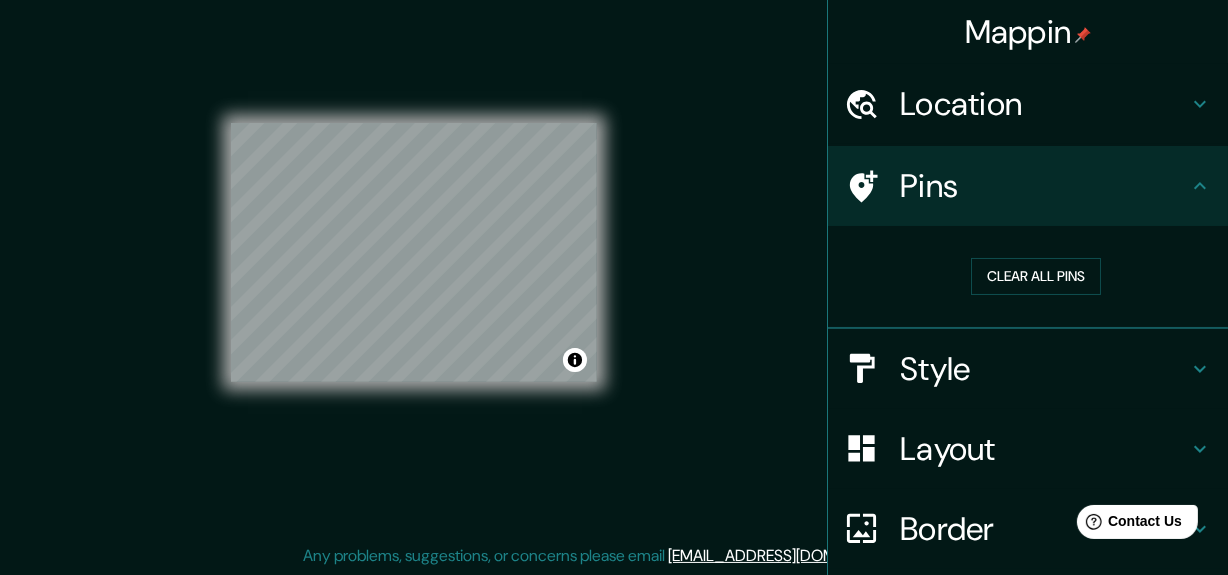 click on "Location" at bounding box center (1044, 104) 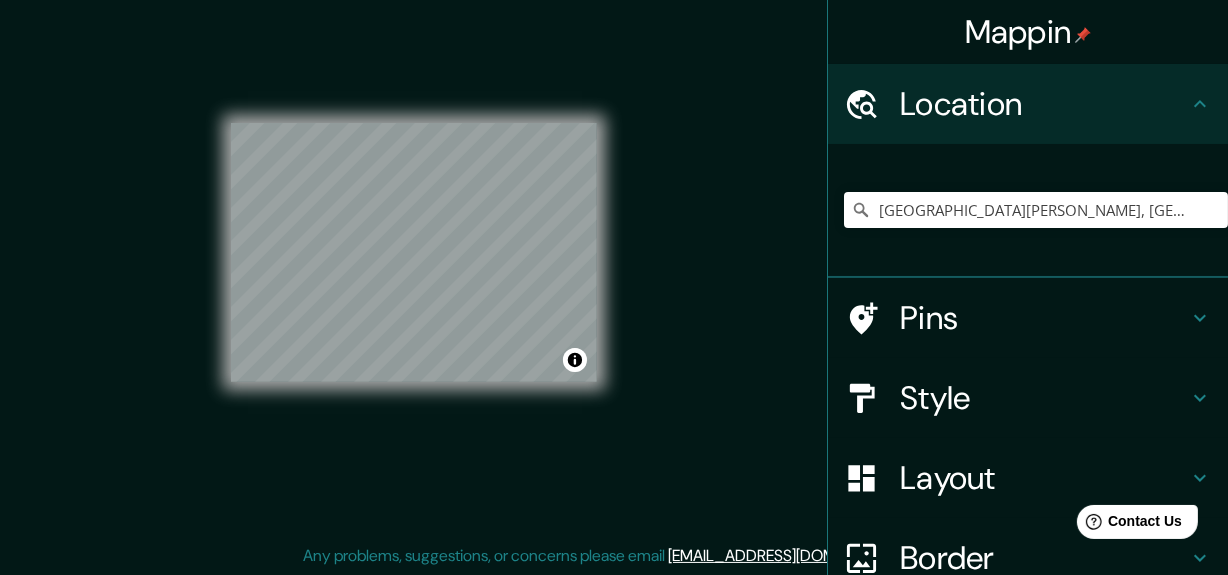 click on "Location" at bounding box center [1044, 104] 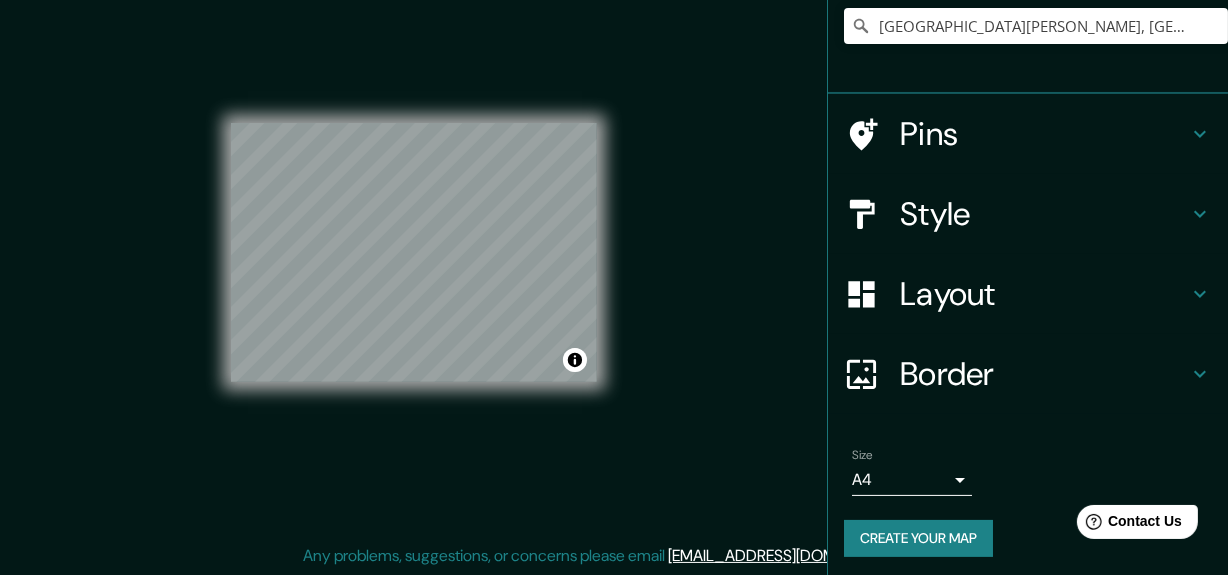 scroll, scrollTop: 188, scrollLeft: 0, axis: vertical 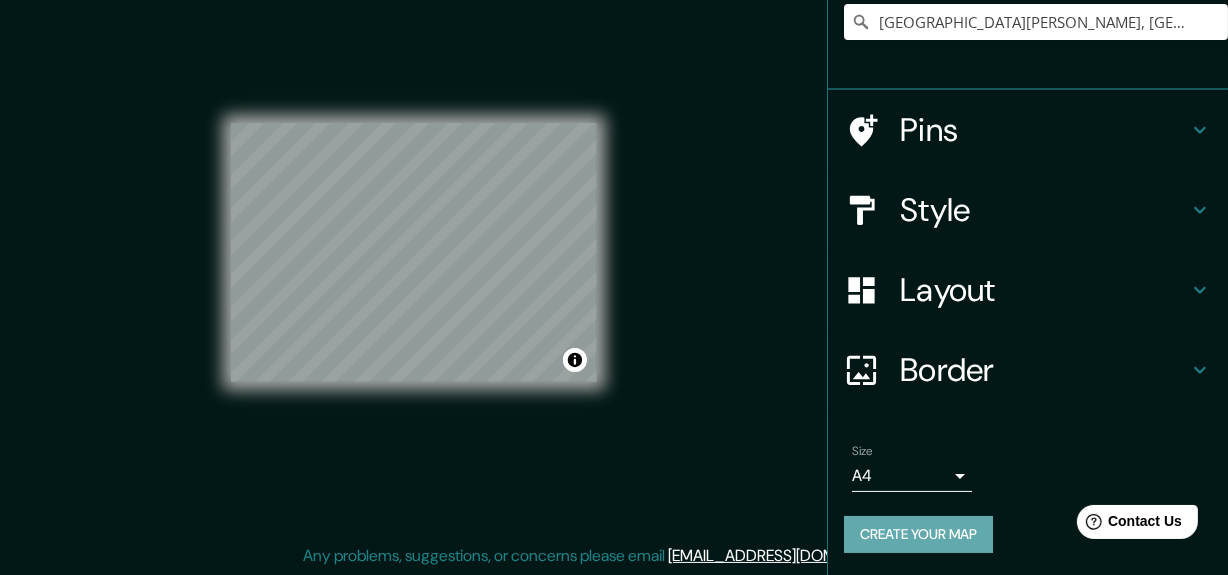 click on "Create your map" at bounding box center (918, 534) 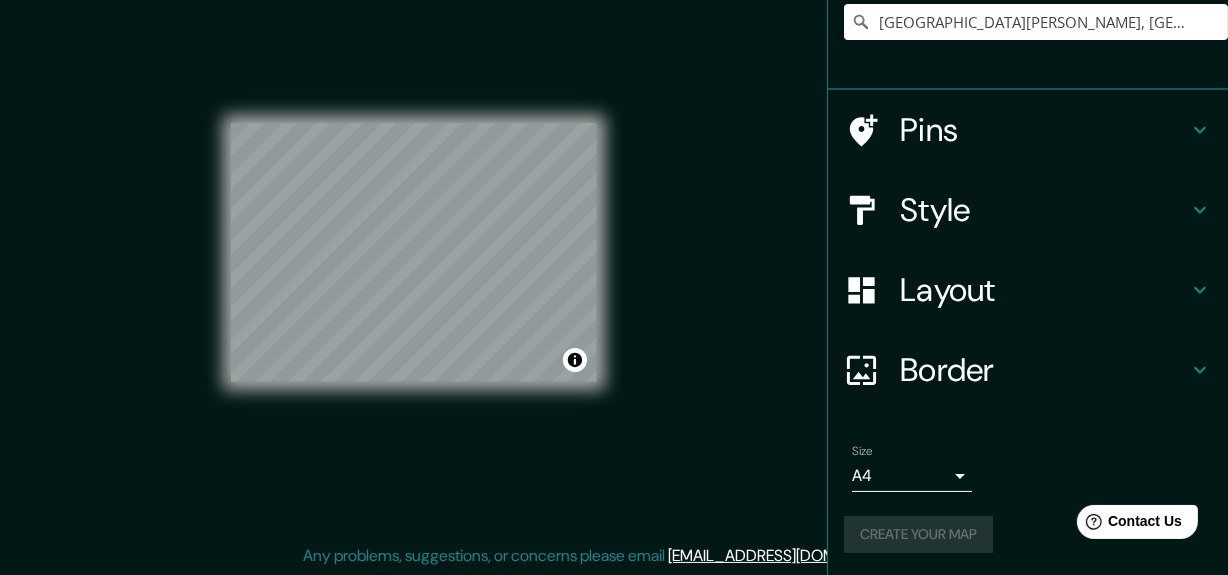 click on "Create your map" at bounding box center (1028, 534) 